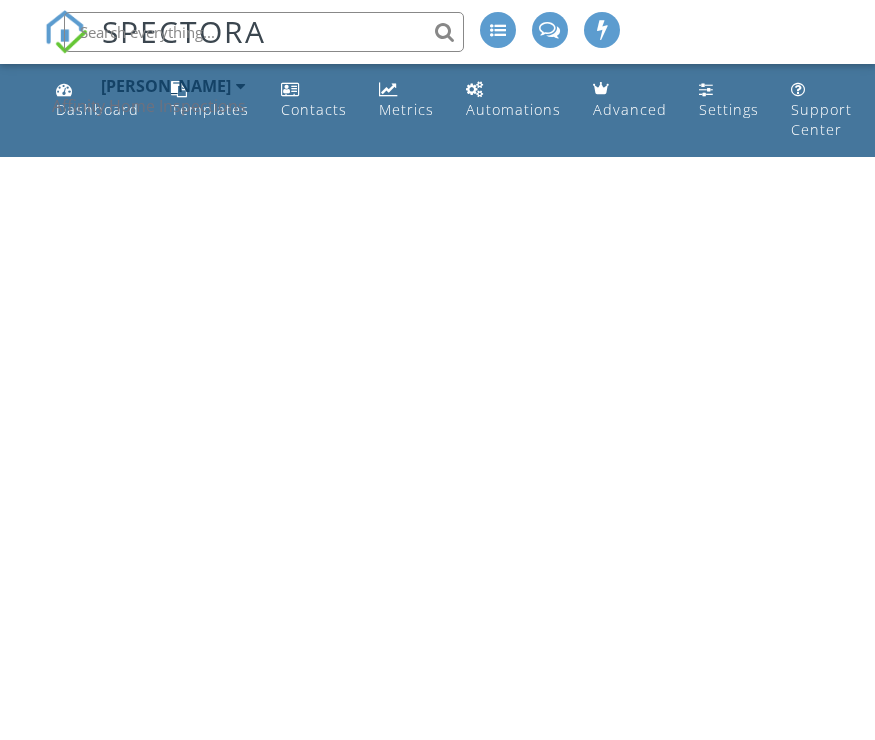 scroll, scrollTop: 0, scrollLeft: 0, axis: both 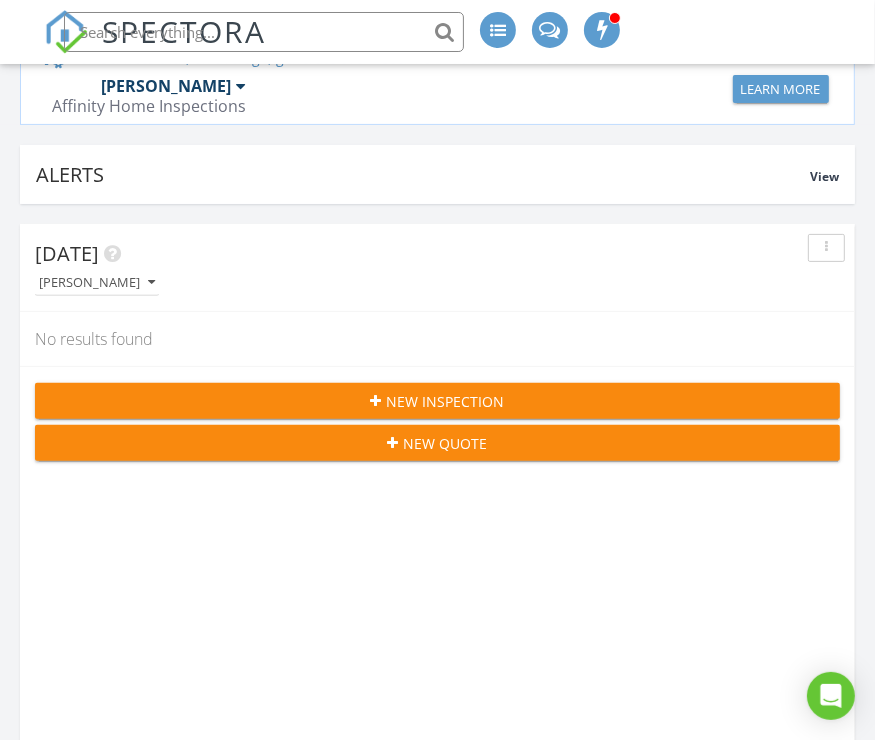 click on "New Inspection" at bounding box center (437, 401) 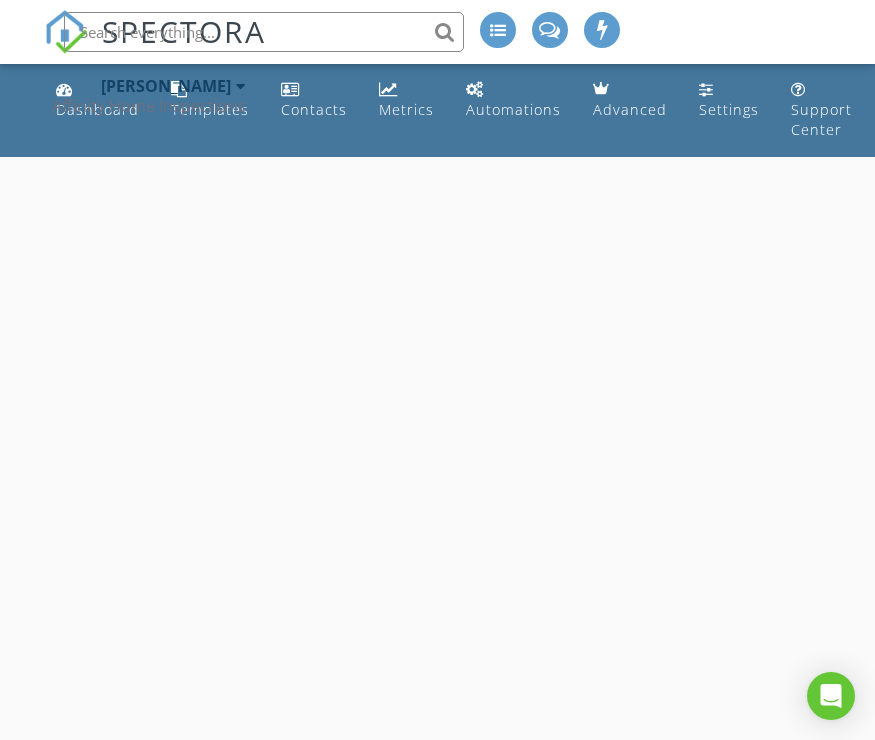 scroll, scrollTop: 0, scrollLeft: 0, axis: both 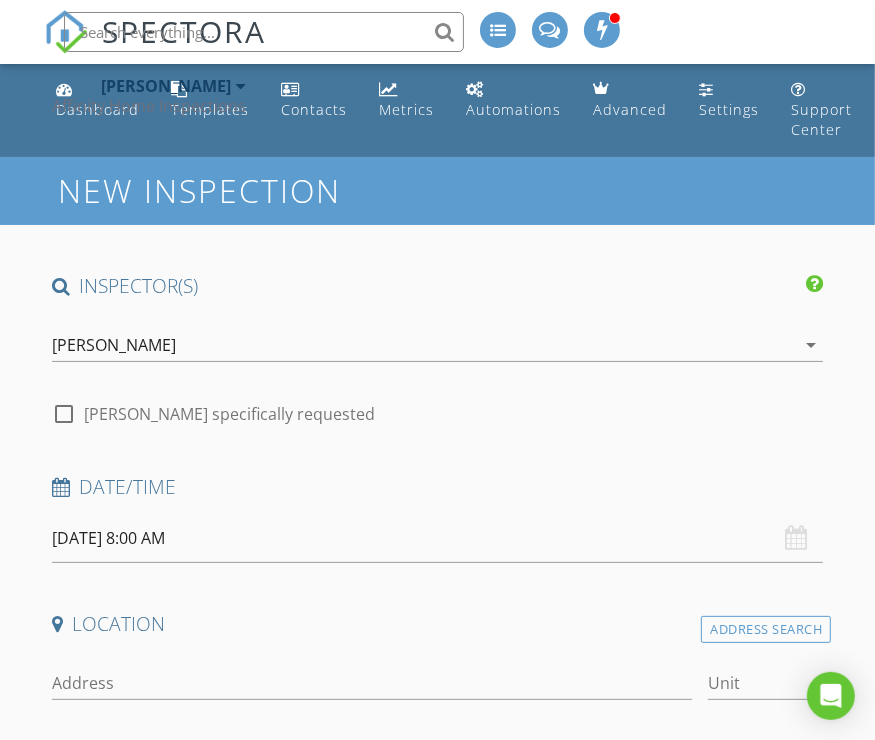 click on "[DATE] 8:00 AM" at bounding box center (438, 538) 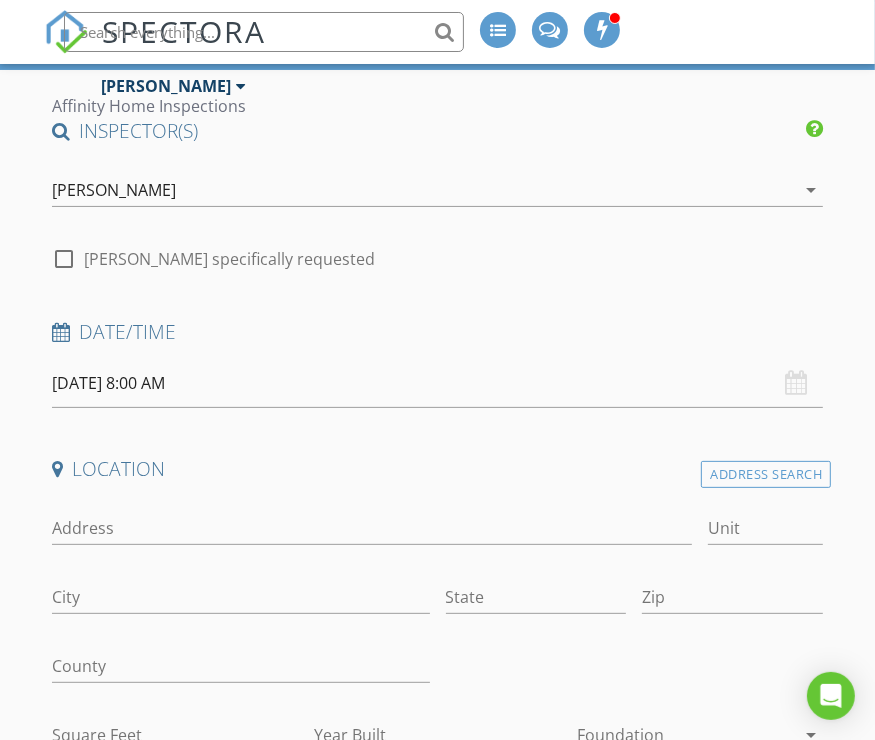 scroll, scrollTop: 162, scrollLeft: 0, axis: vertical 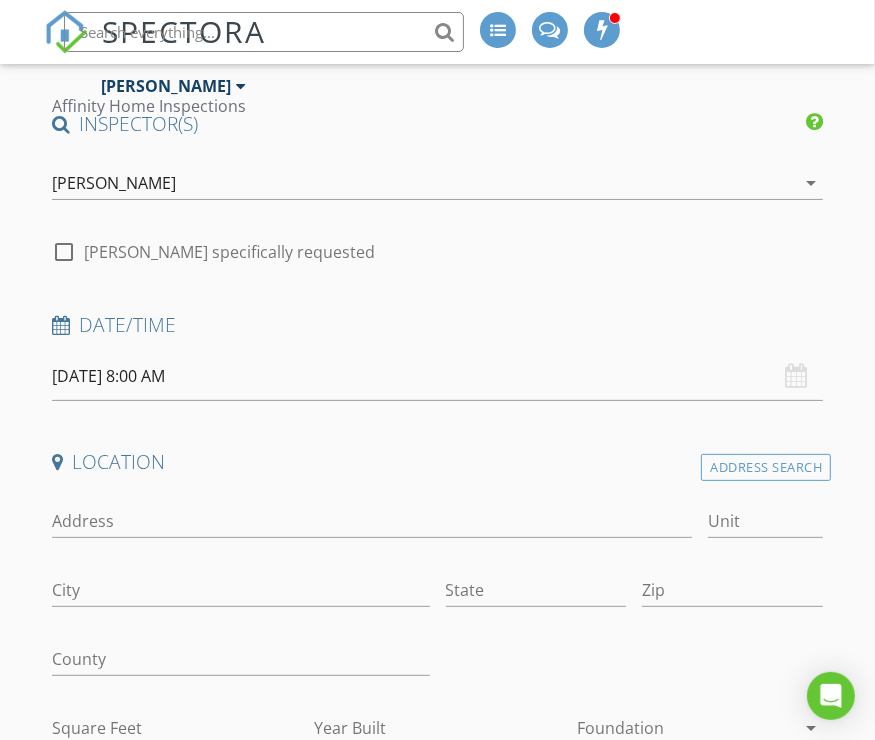 click on "07/13/2025 8:00 AM" at bounding box center [438, 376] 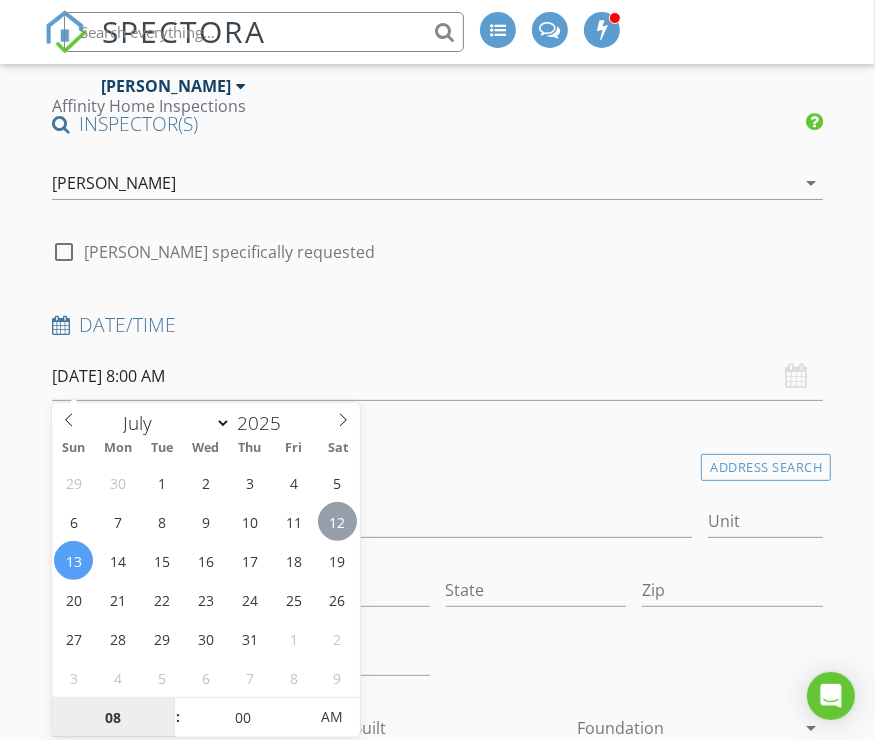 type on "07/12/2025 8:00 AM" 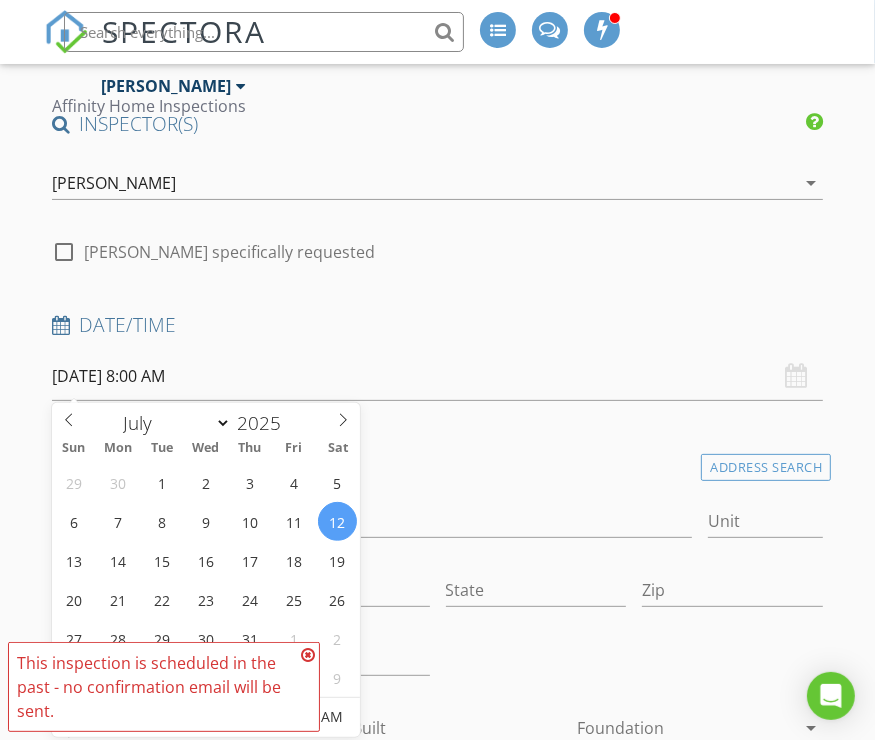 click on "07/12/2025 8:00 AM" at bounding box center (438, 376) 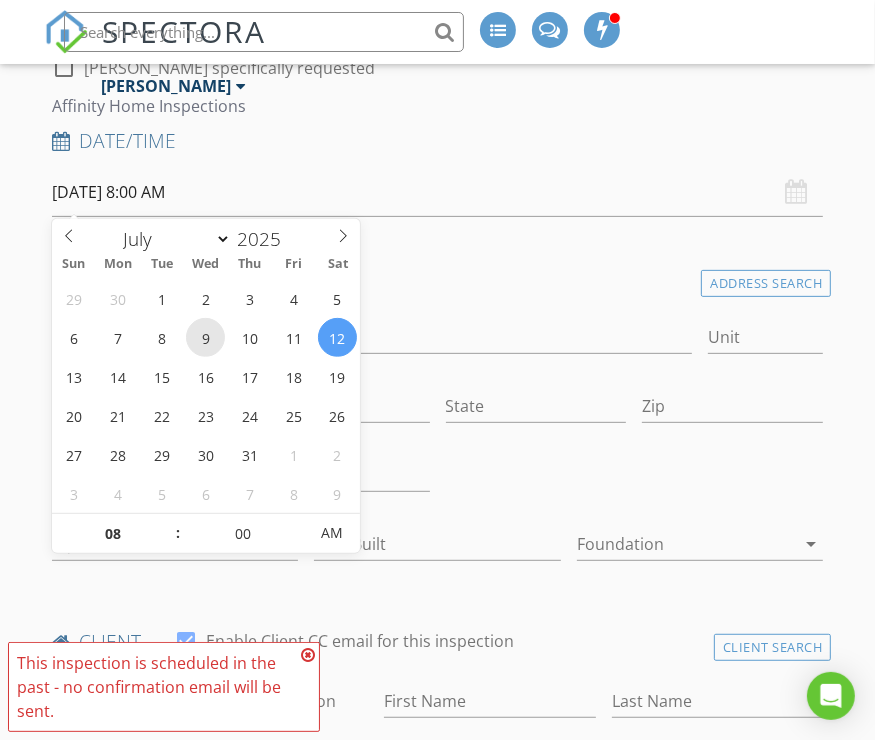 scroll, scrollTop: 363, scrollLeft: 0, axis: vertical 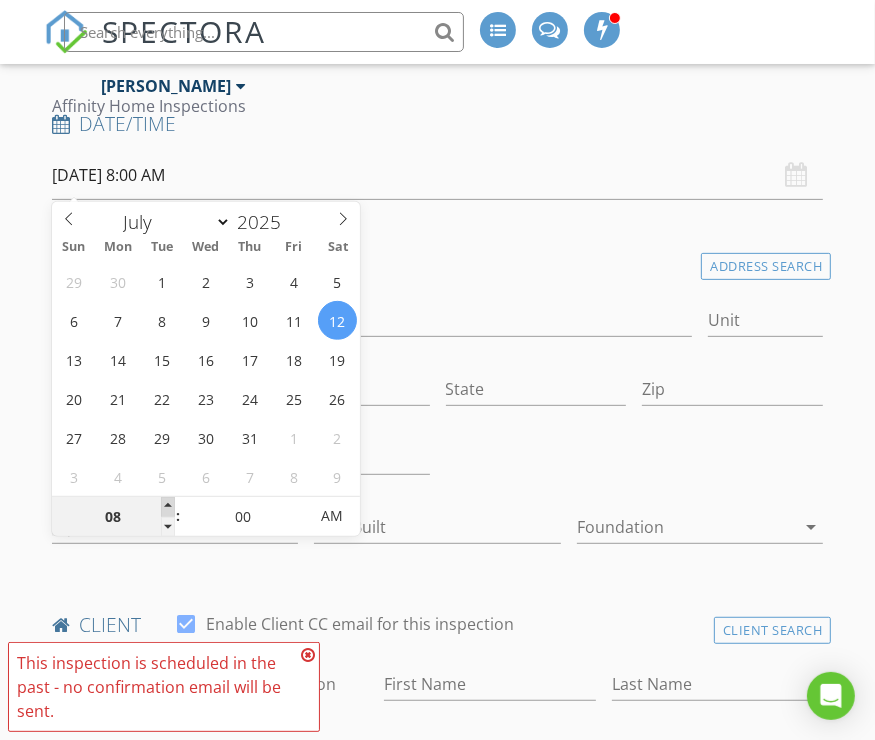 type on "09" 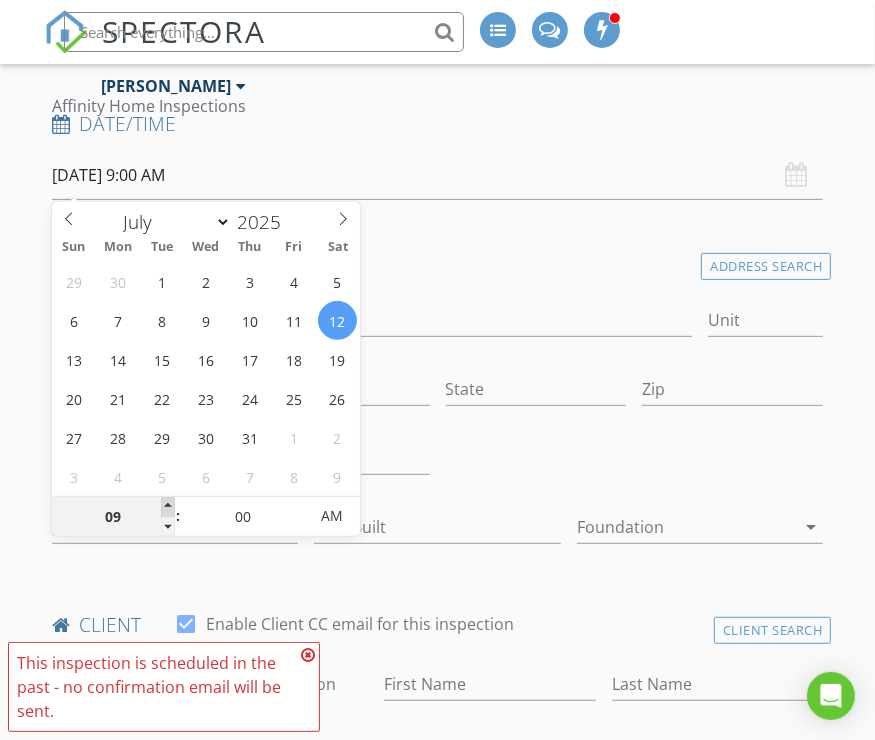 click at bounding box center [168, 507] 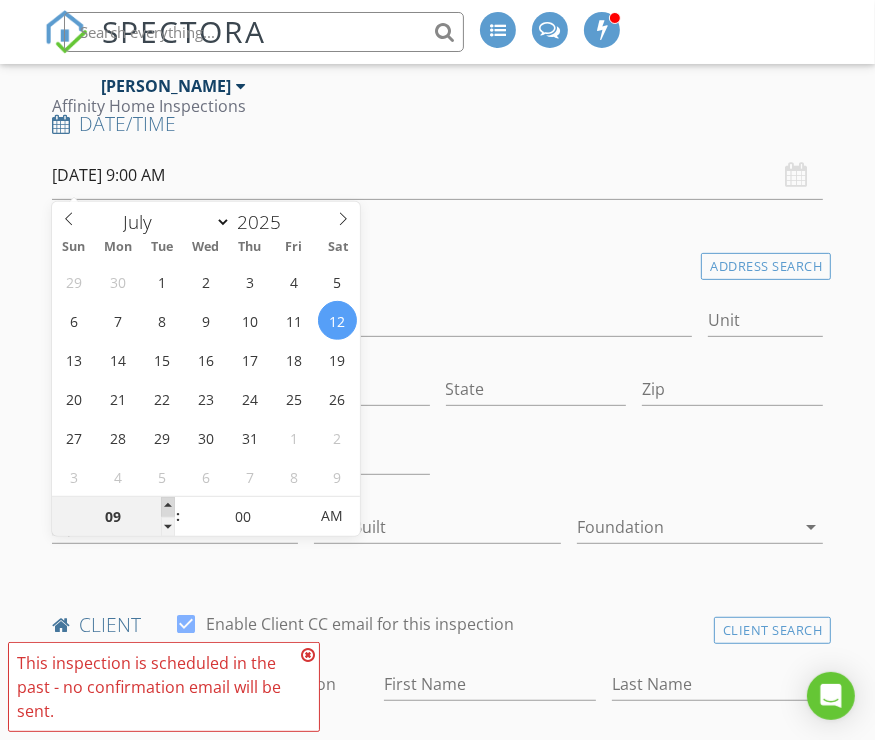 type on "10" 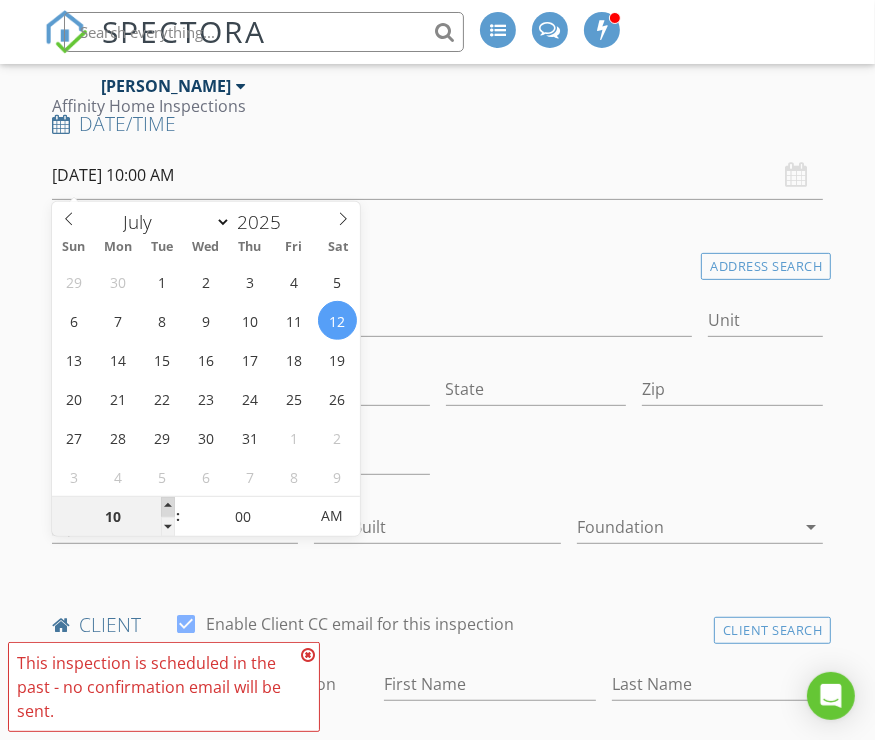 click at bounding box center (168, 507) 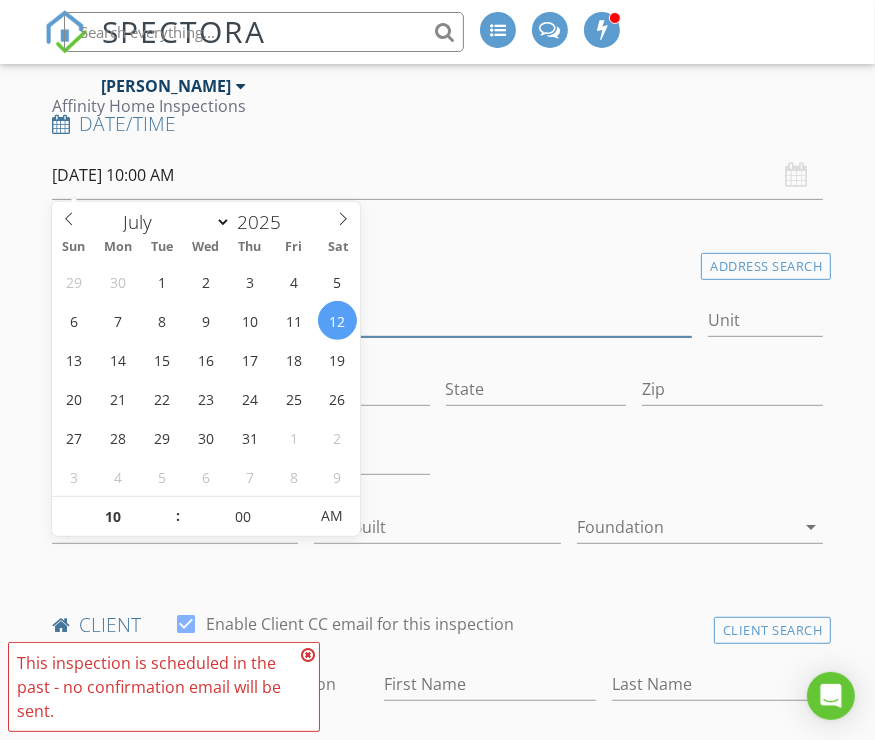 click on "Address" at bounding box center (372, 320) 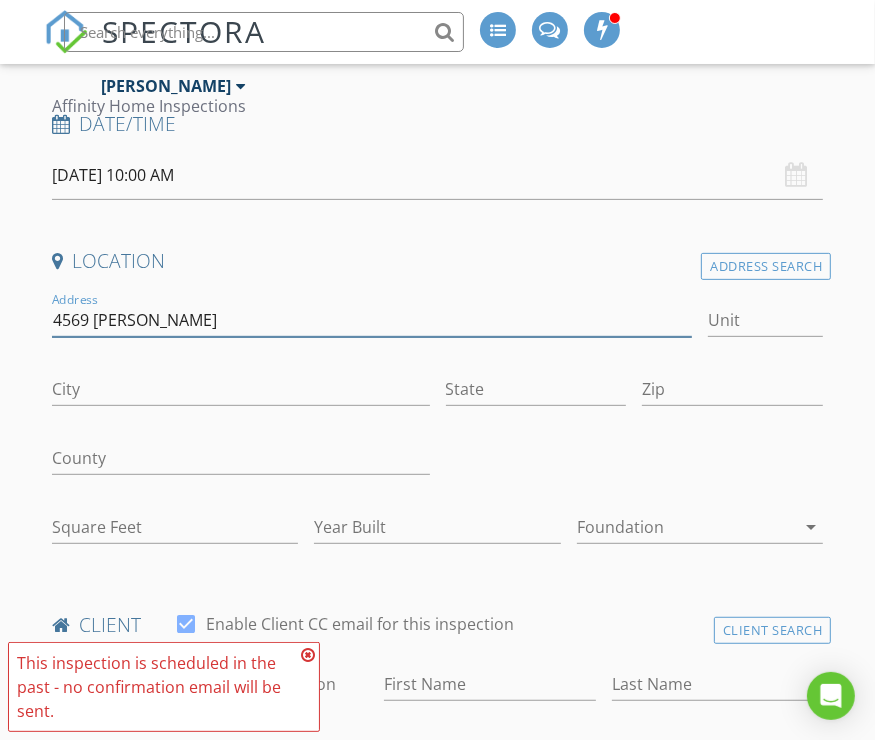 type on "4569 copeland" 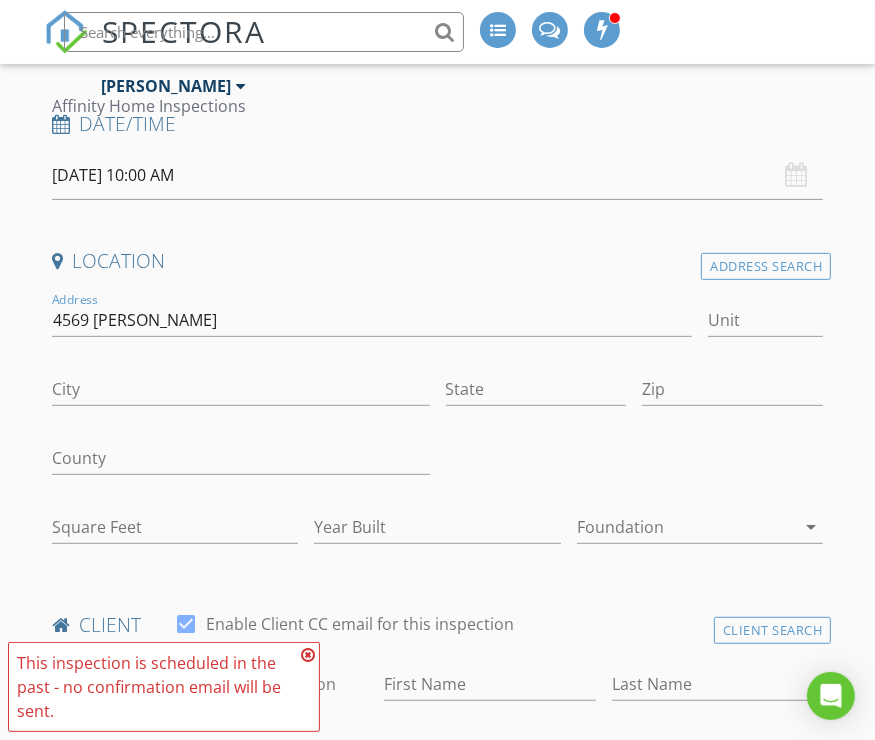click at bounding box center (308, 655) 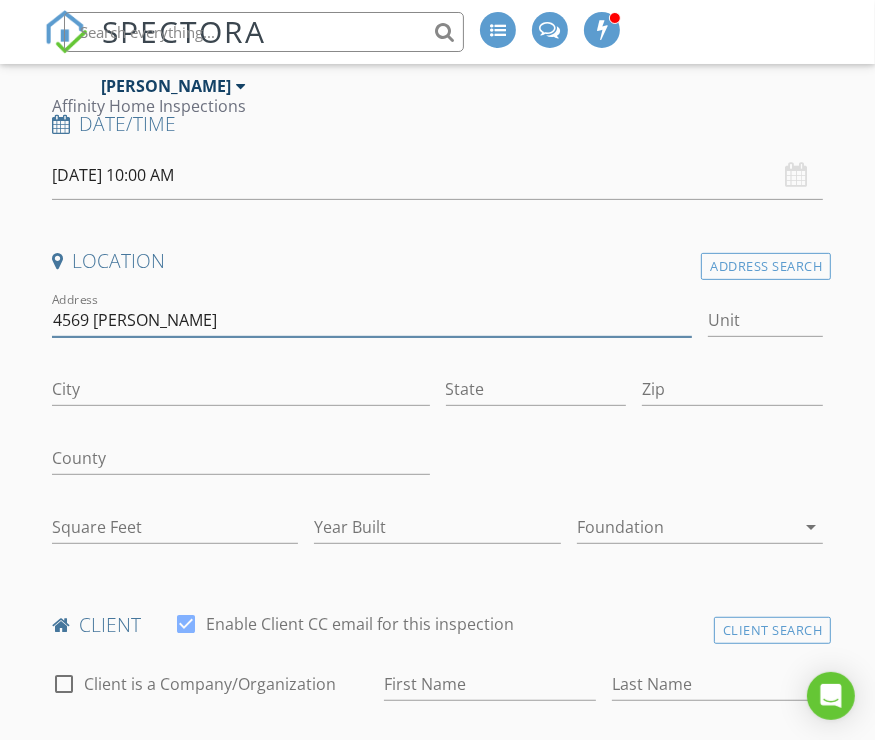 click on "4569 copeland" at bounding box center [372, 320] 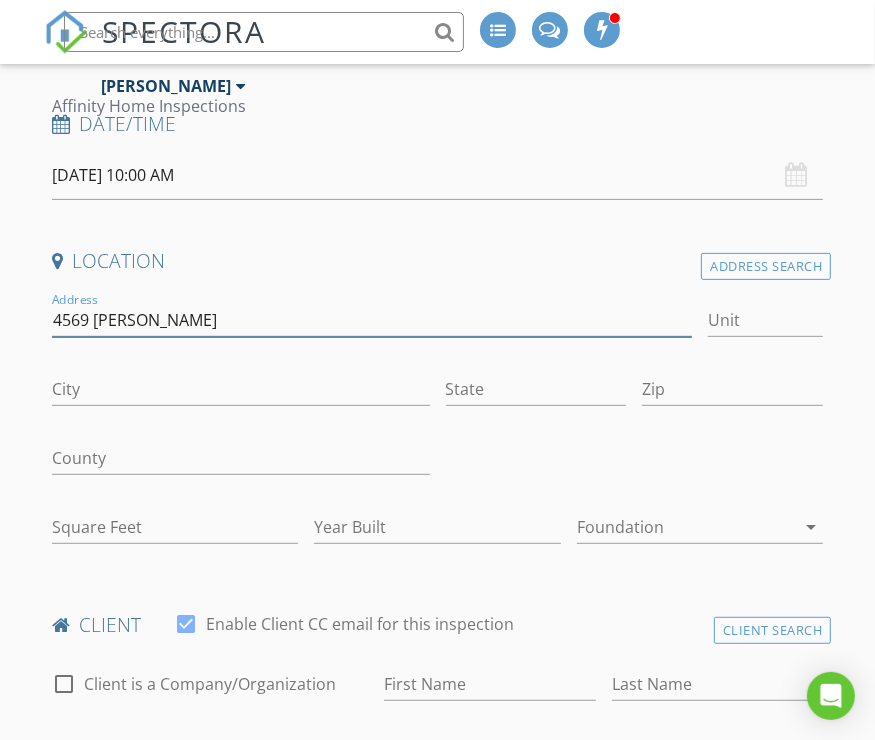 click on "4569 copeland" at bounding box center (372, 320) 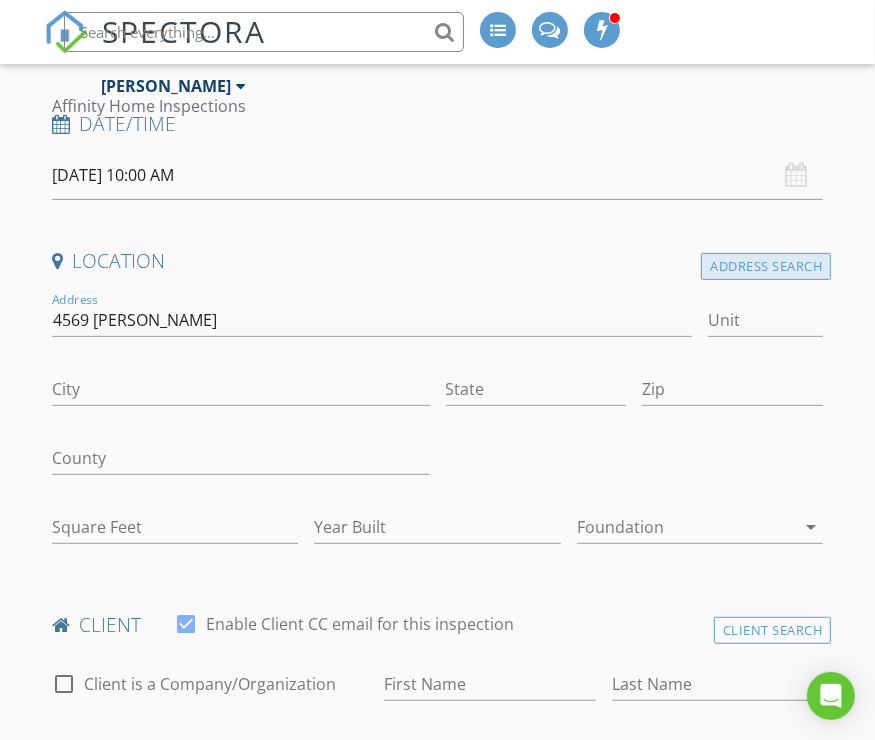click on "Address Search" at bounding box center [766, 266] 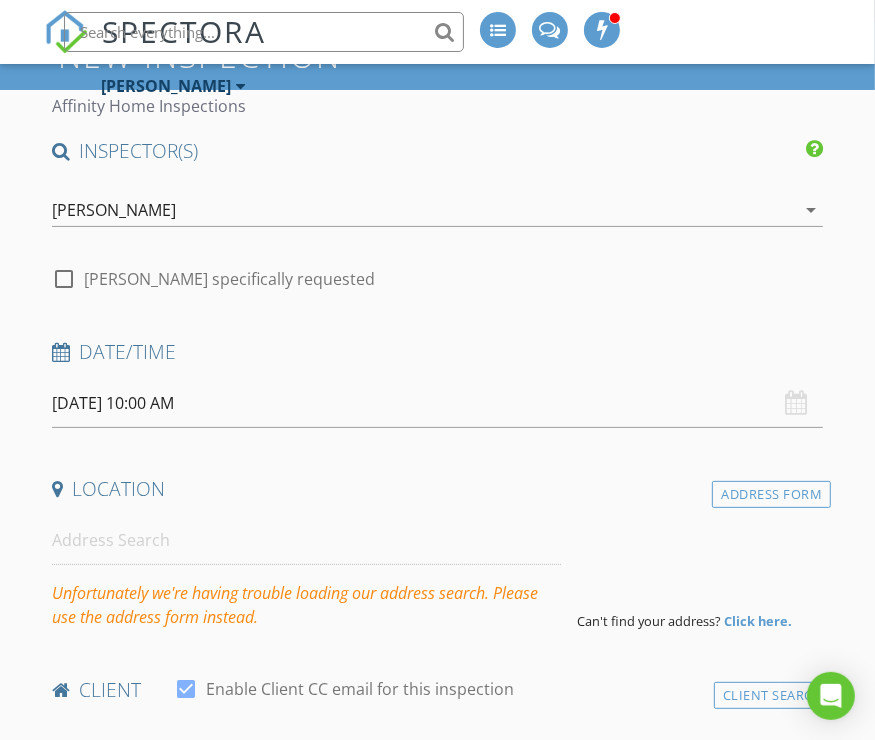 scroll, scrollTop: 134, scrollLeft: 0, axis: vertical 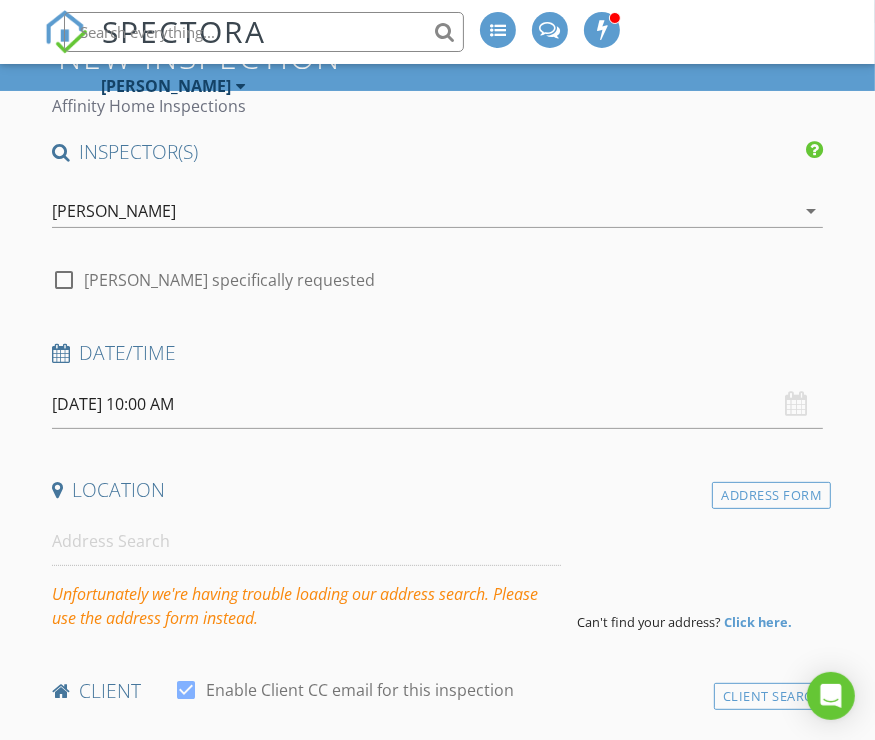 click on "INSPECTOR(S)
check_box   Jared LeBlanc   PRIMARY   Jared LeBlanc arrow_drop_down   check_box_outline_blank Jared LeBlanc specifically requested
Date/Time
07/12/2025 10:00 AM
Location
Address Form
Unfortunately we're having trouble loading our address search.
Please use the address form instead.
Can't find your address?   Click here.
client
check_box Enable Client CC email for this inspection   Client Search     check_box_outline_blank Client is a Company/Organization     First Name   Last Name   Email   CC Email   Phone           Notes   Private Notes
ADD ADDITIONAL client
SERVICES
arrow_drop_down     Select Discount Code arrow_drop_down    Charges       TOTAL   $0.00    Duration    No services with durations selected      Templates" at bounding box center (438, 1606) 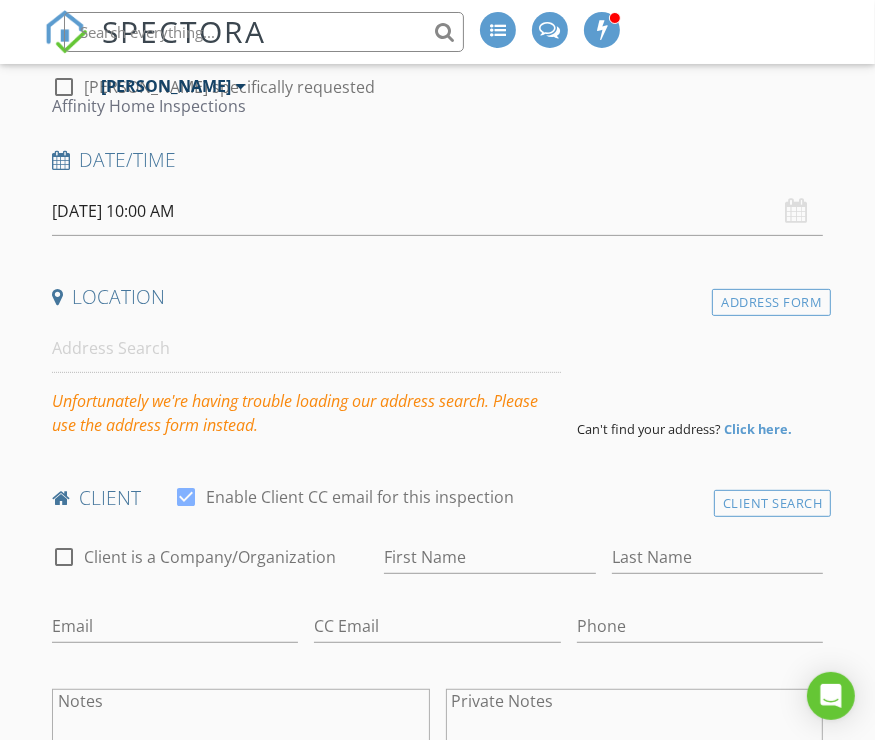 scroll, scrollTop: 324, scrollLeft: 0, axis: vertical 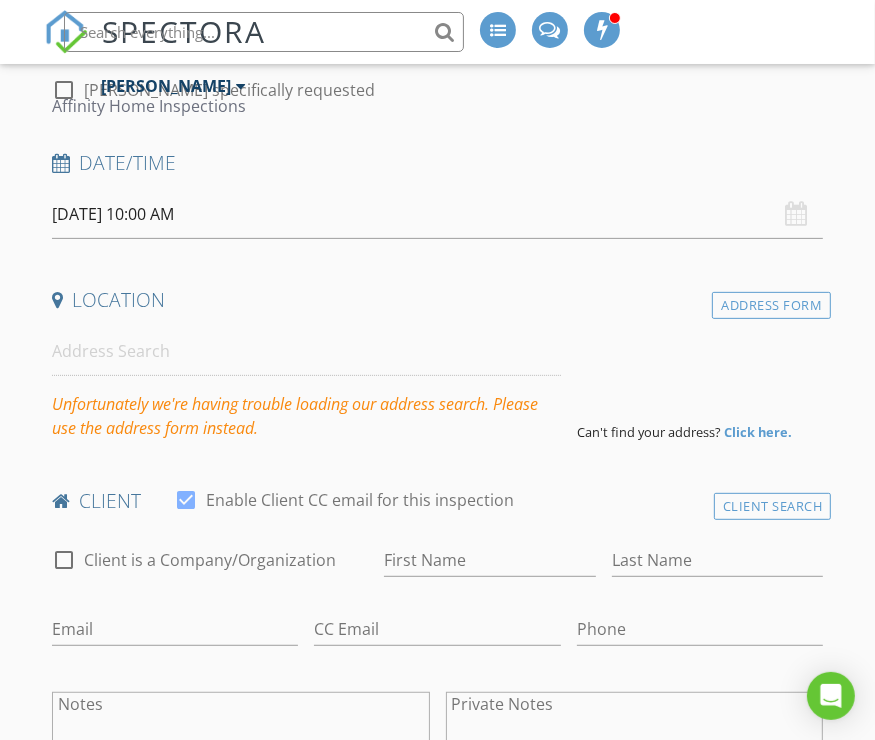 click on "Location" at bounding box center [438, 300] 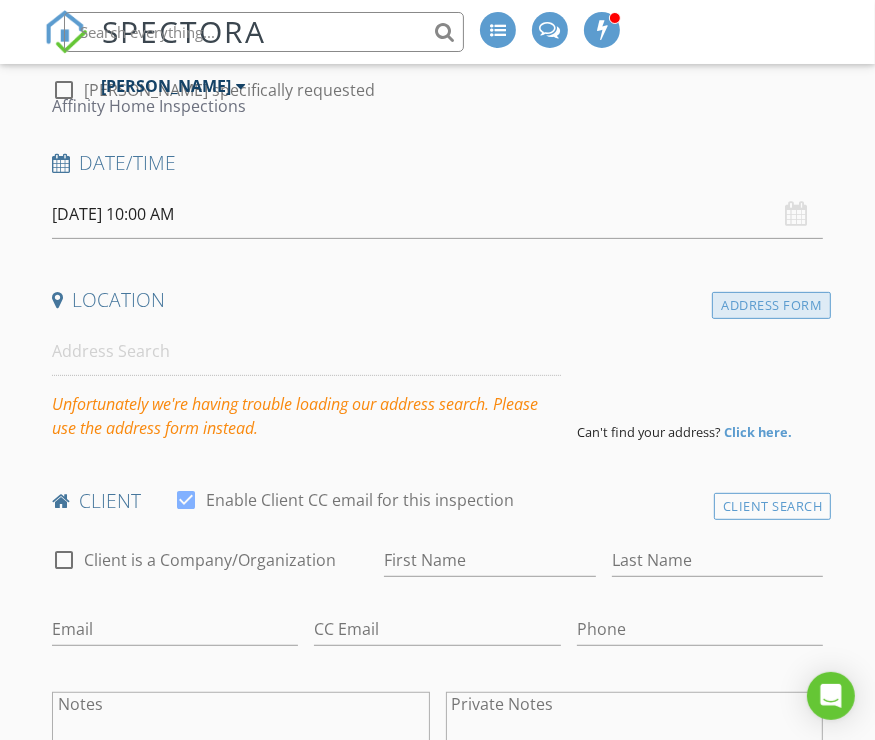 click on "Address Form" at bounding box center [771, 305] 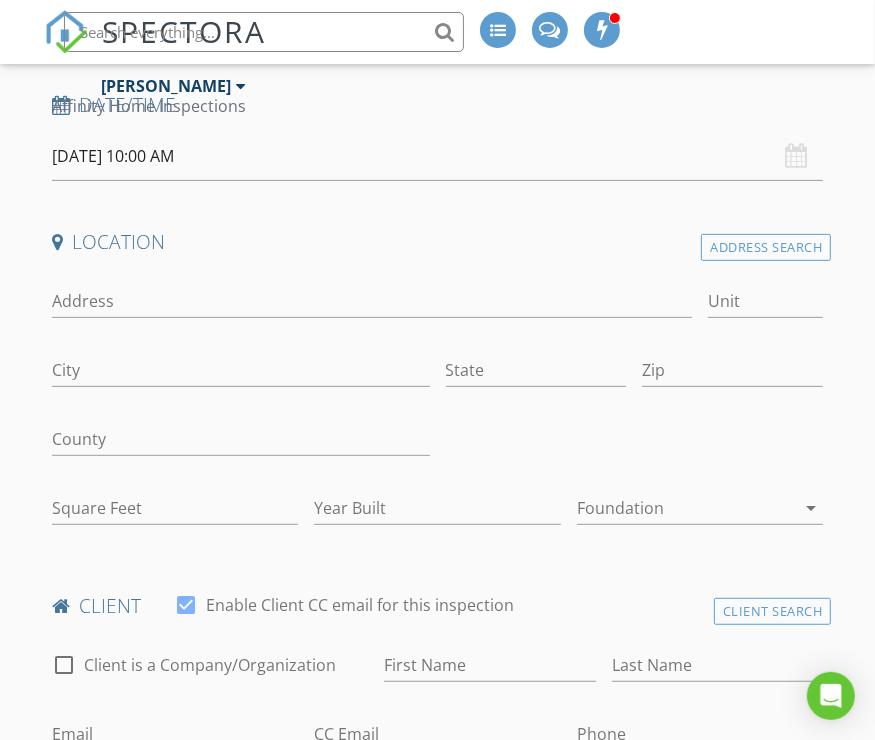 scroll, scrollTop: 380, scrollLeft: 0, axis: vertical 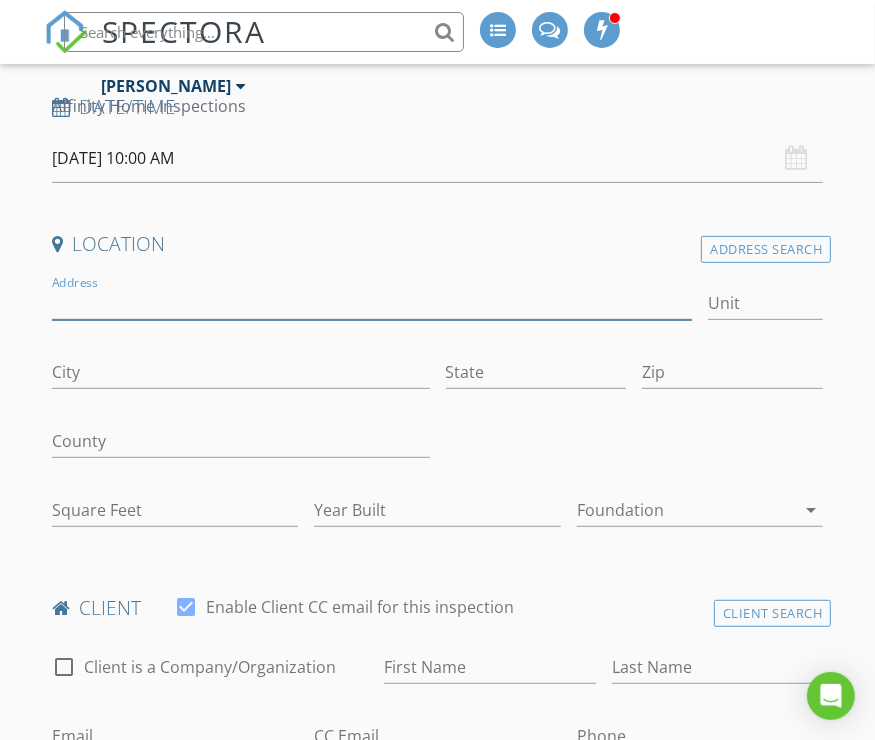 click on "Address" at bounding box center [372, 303] 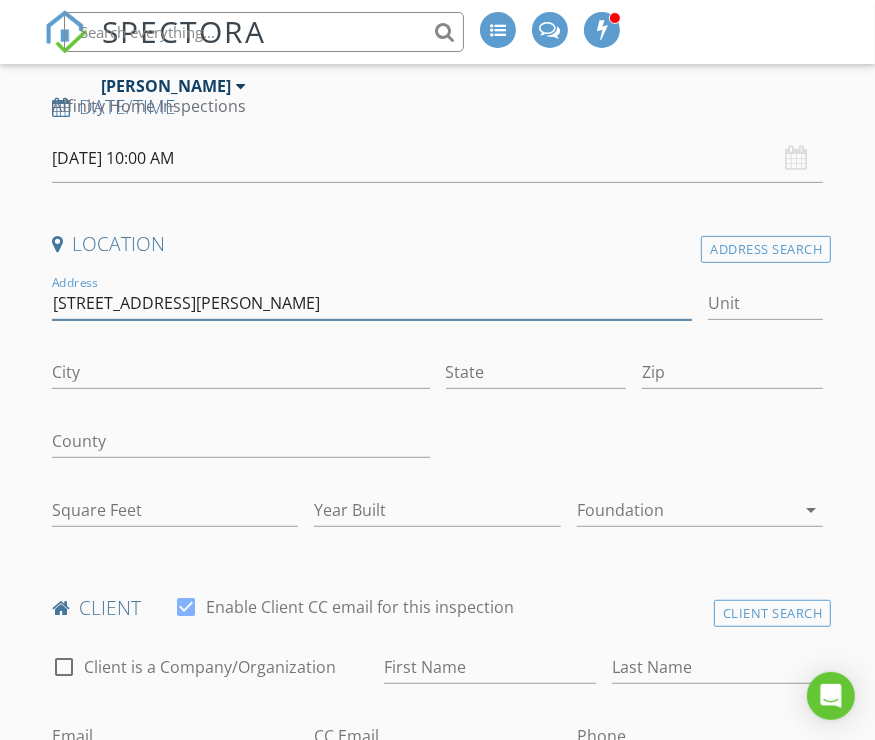 type on "4569 Copeland Loop" 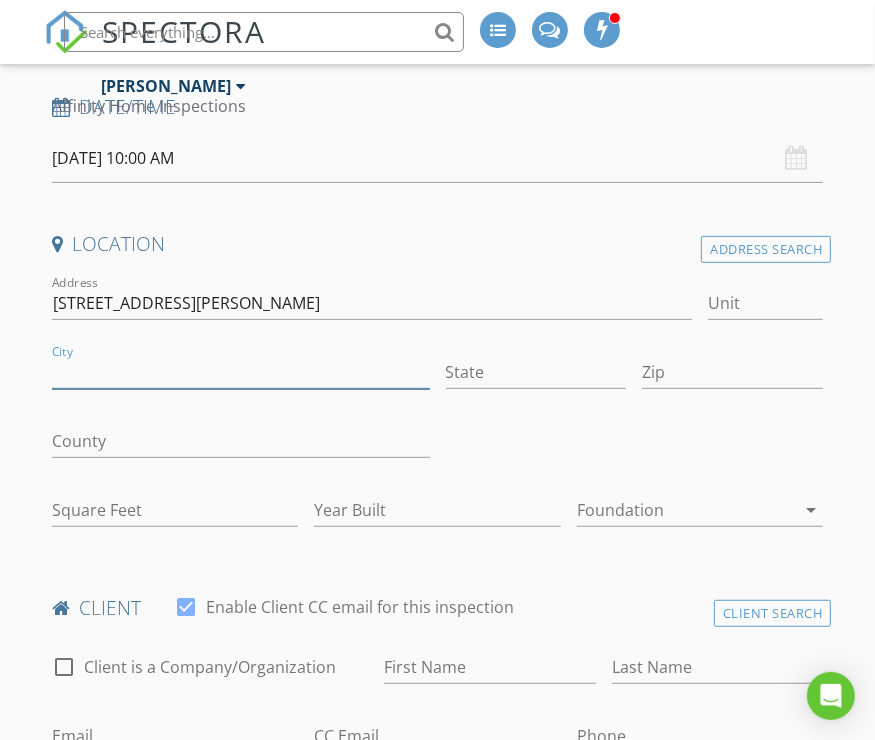 click on "City" at bounding box center (241, 372) 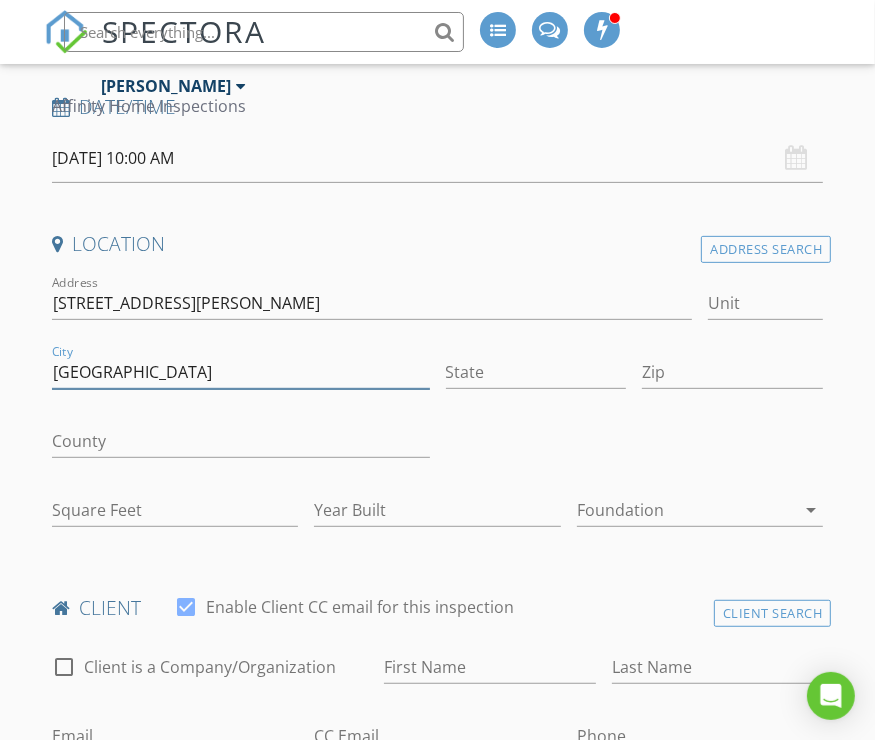type on "Highlands Ranch" 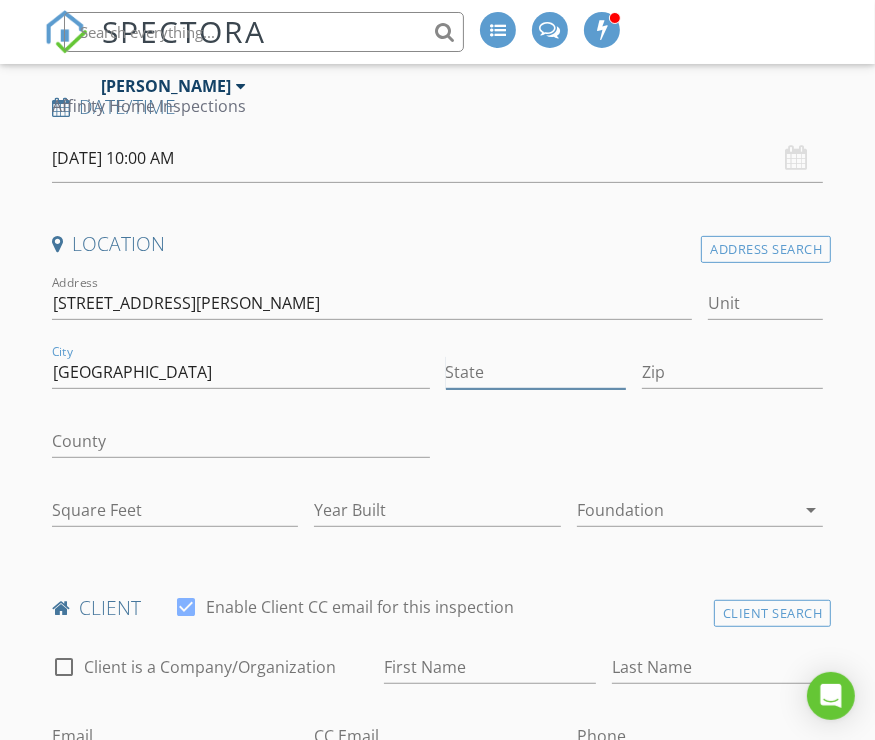 click on "State" at bounding box center [536, 372] 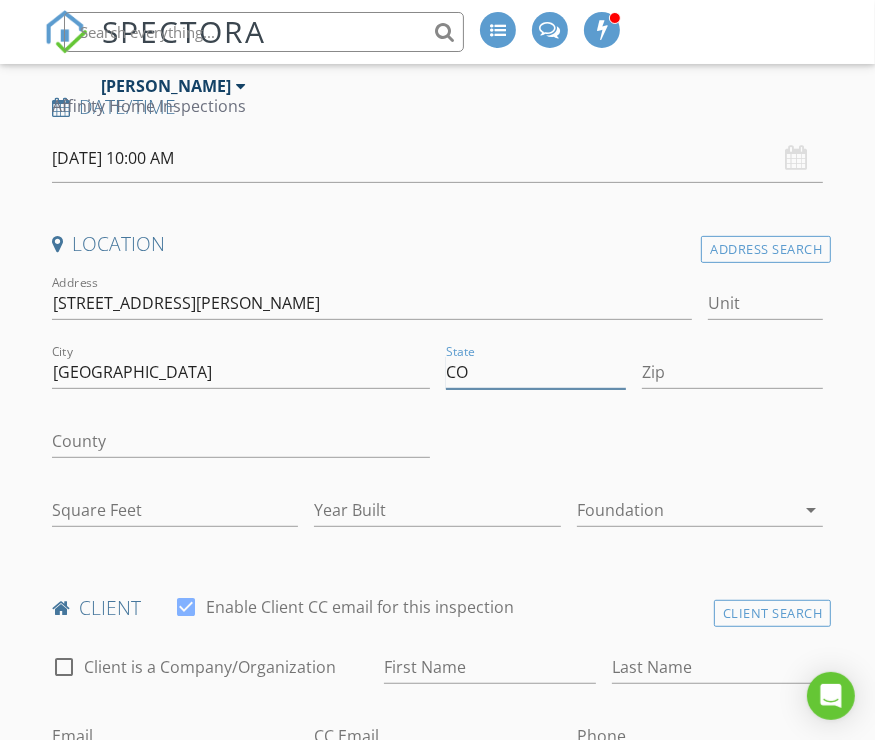 type on "CO" 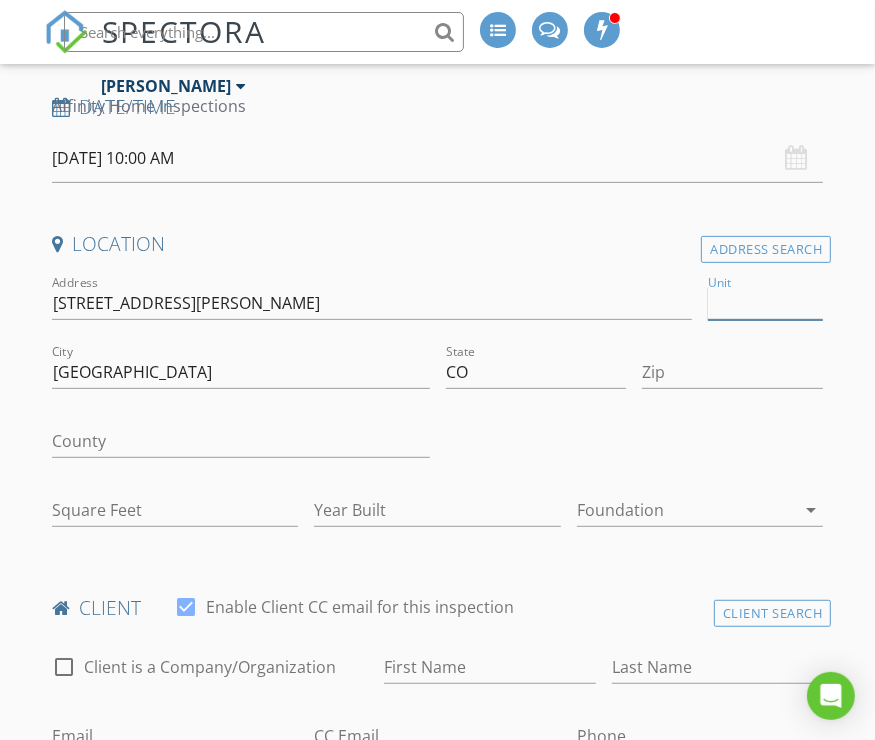 click on "Unit" at bounding box center [765, 303] 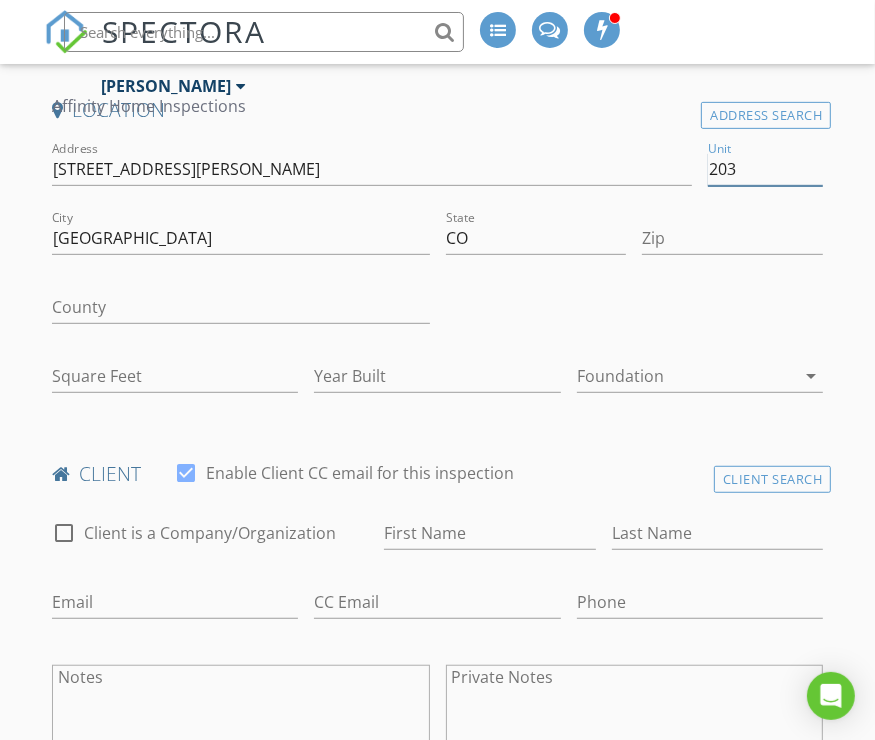 scroll, scrollTop: 520, scrollLeft: 0, axis: vertical 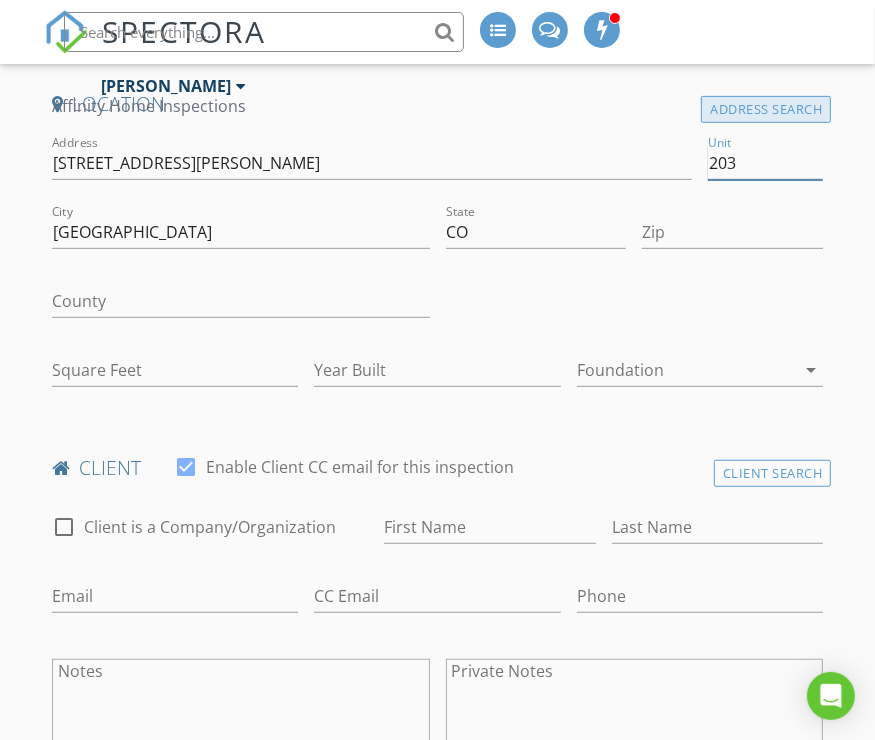 type on "203" 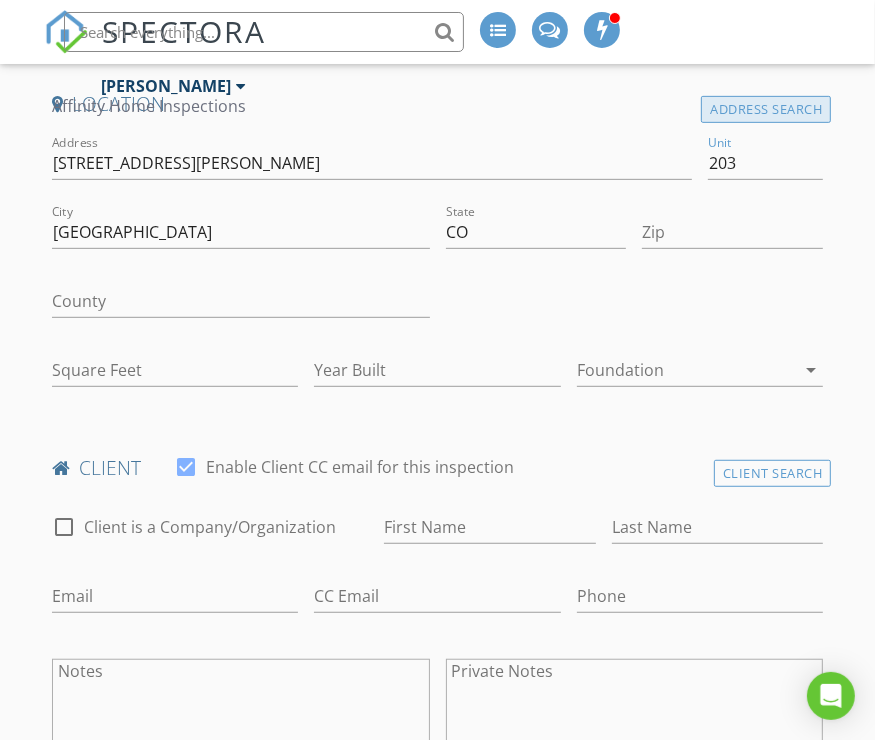 click on "Address Search" at bounding box center [766, 109] 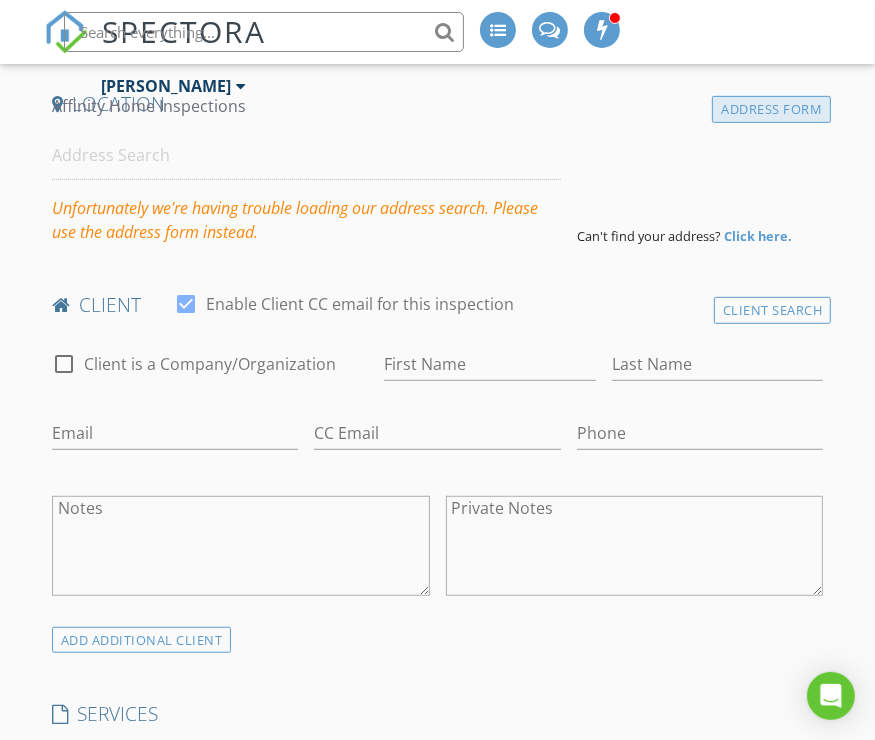 click on "Address Form" at bounding box center [771, 109] 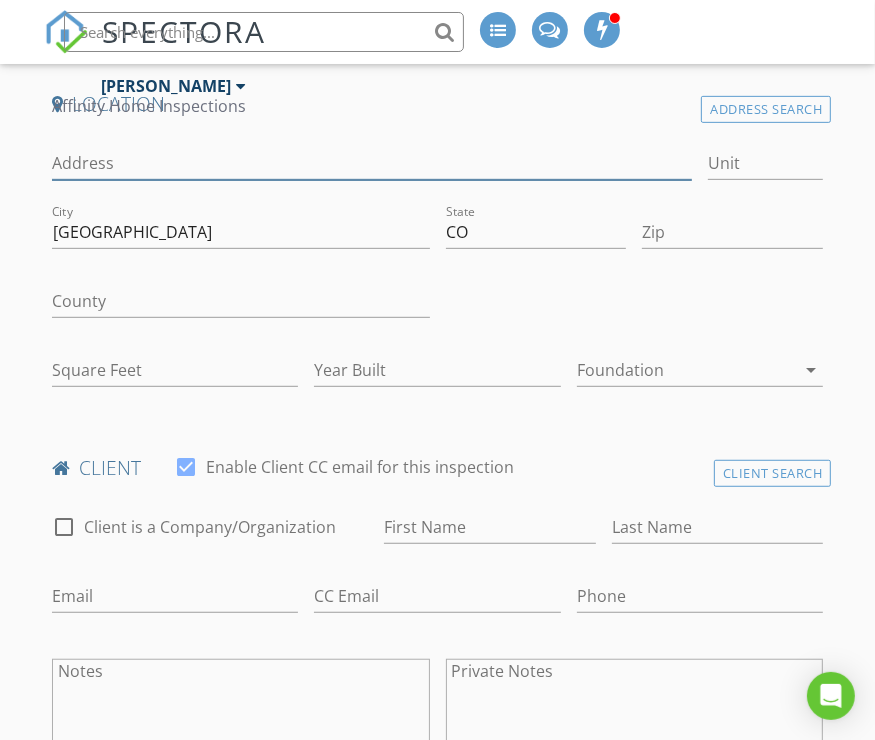 click on "Address" at bounding box center [372, 163] 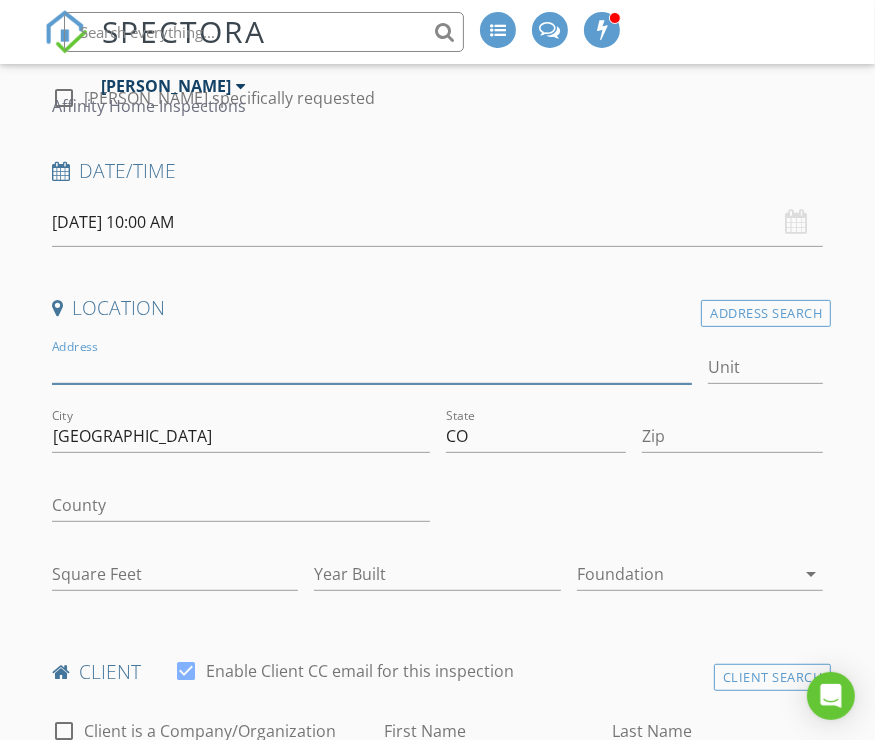 scroll, scrollTop: 315, scrollLeft: 0, axis: vertical 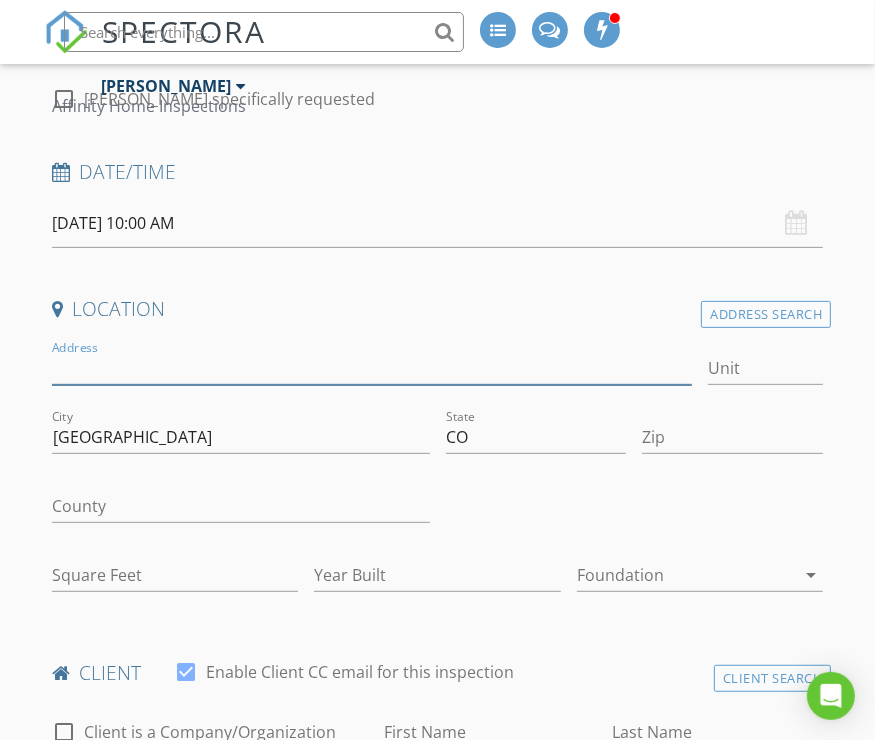 click on "Address" at bounding box center [372, 368] 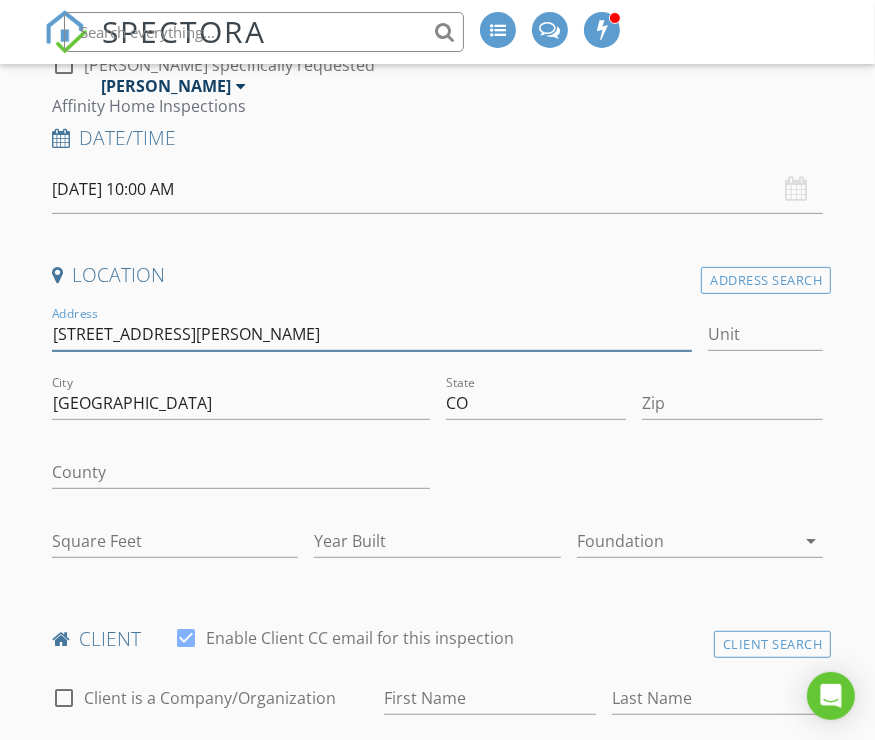 scroll, scrollTop: 352, scrollLeft: 0, axis: vertical 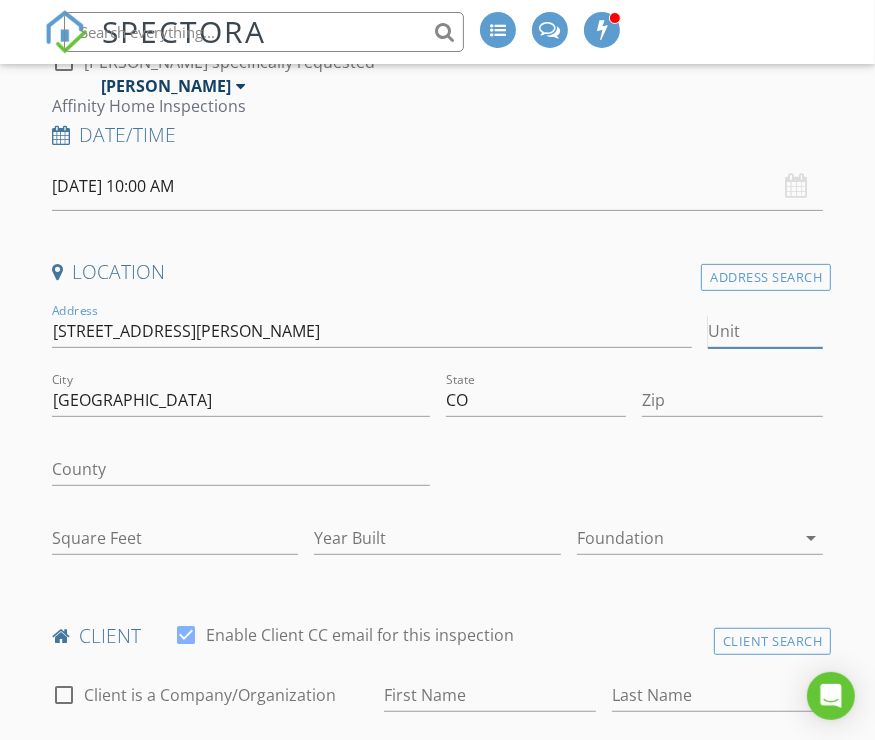 click on "Unit" at bounding box center [765, 331] 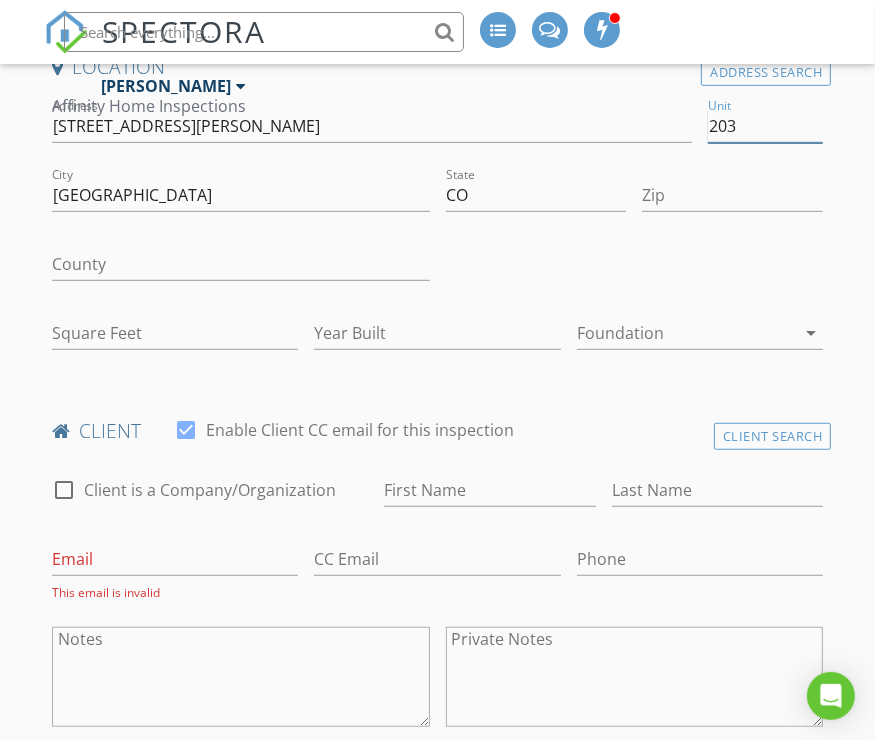 scroll, scrollTop: 548, scrollLeft: 0, axis: vertical 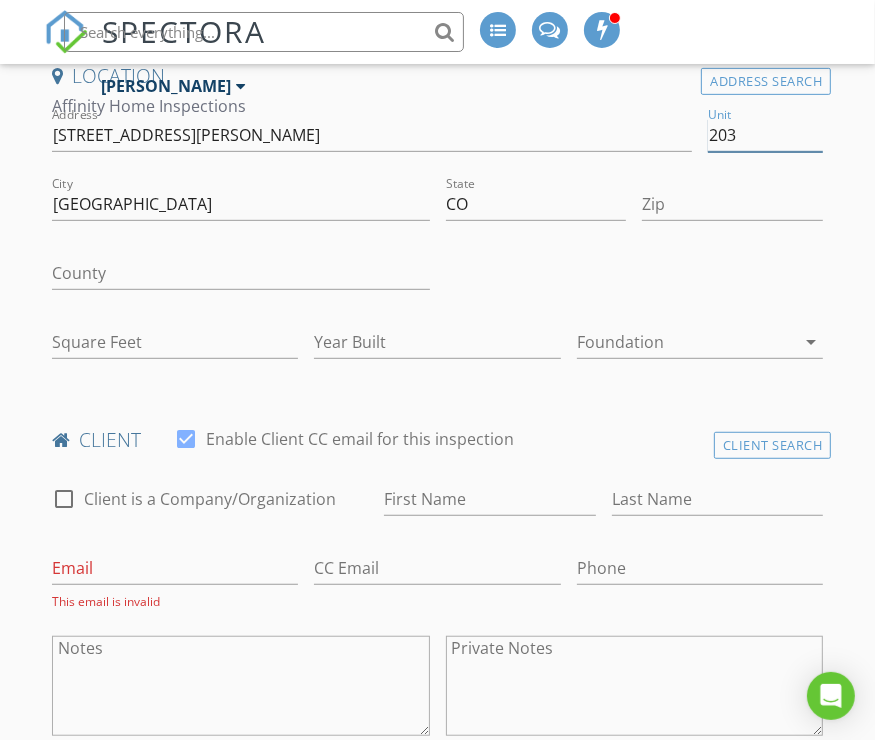 type on "203" 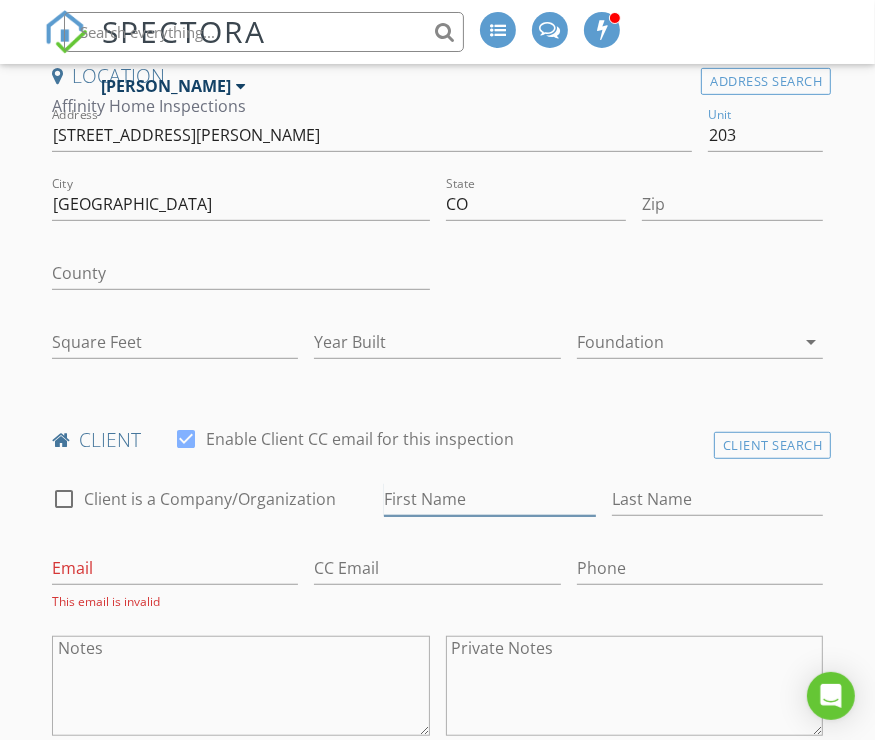 click on "First Name" at bounding box center [490, 499] 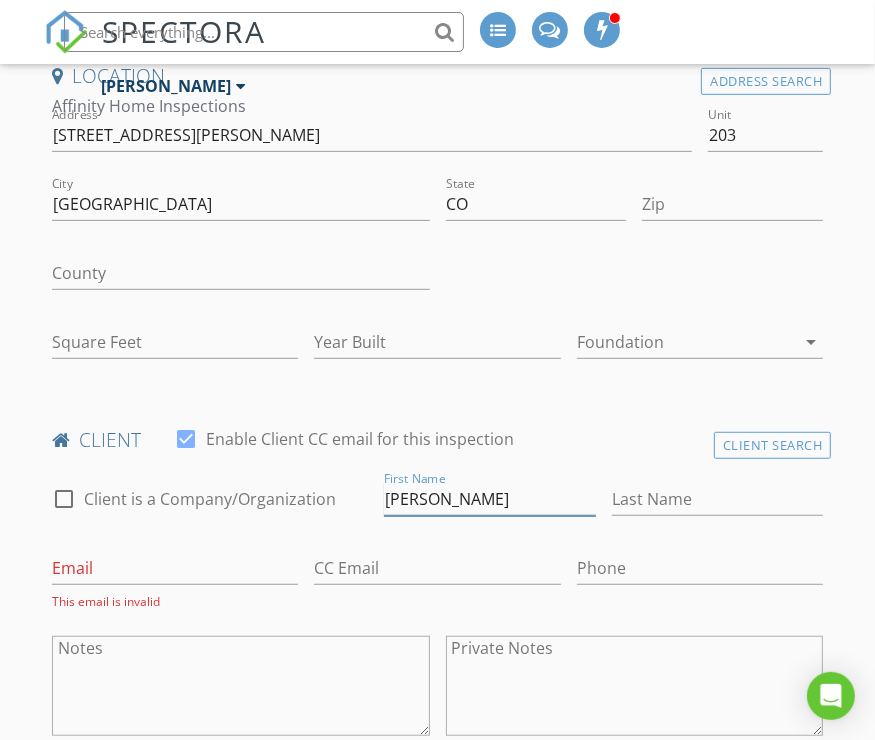 type on "Mikela" 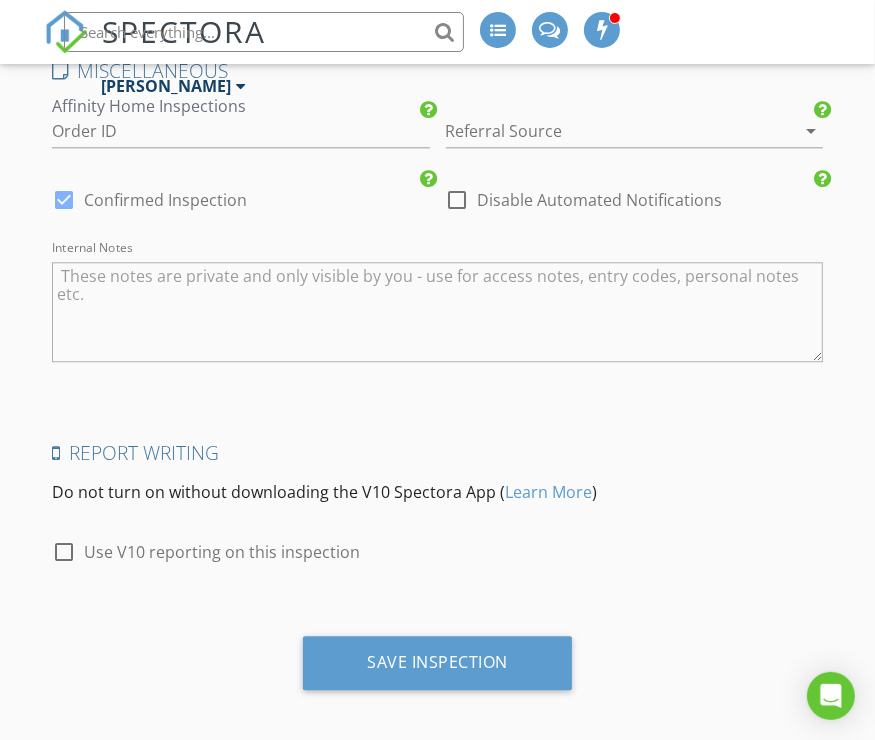 scroll, scrollTop: 2792, scrollLeft: 0, axis: vertical 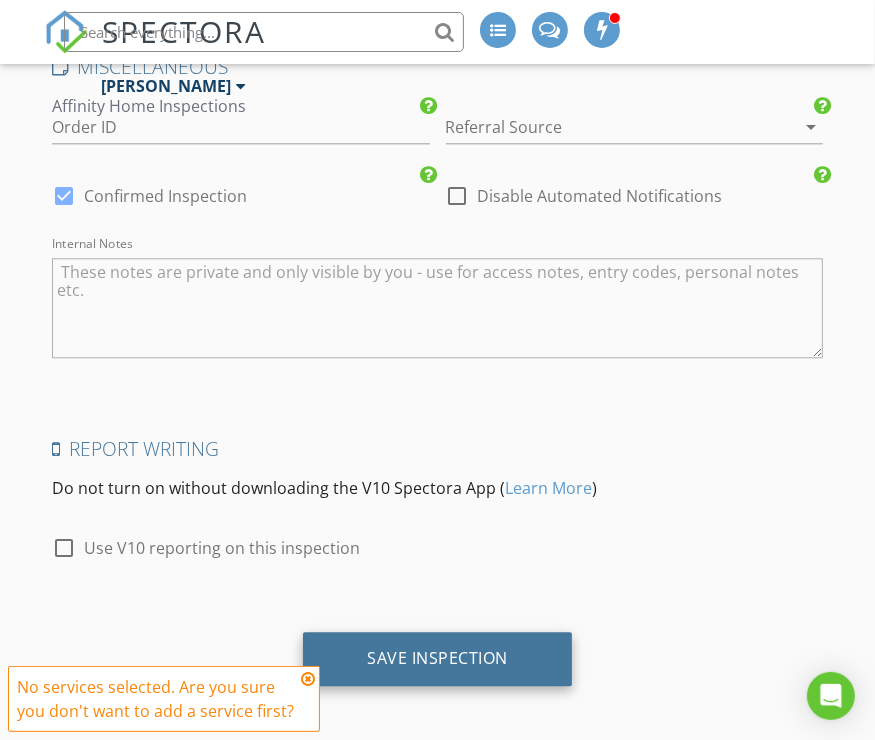 type on "Wood-Ferren" 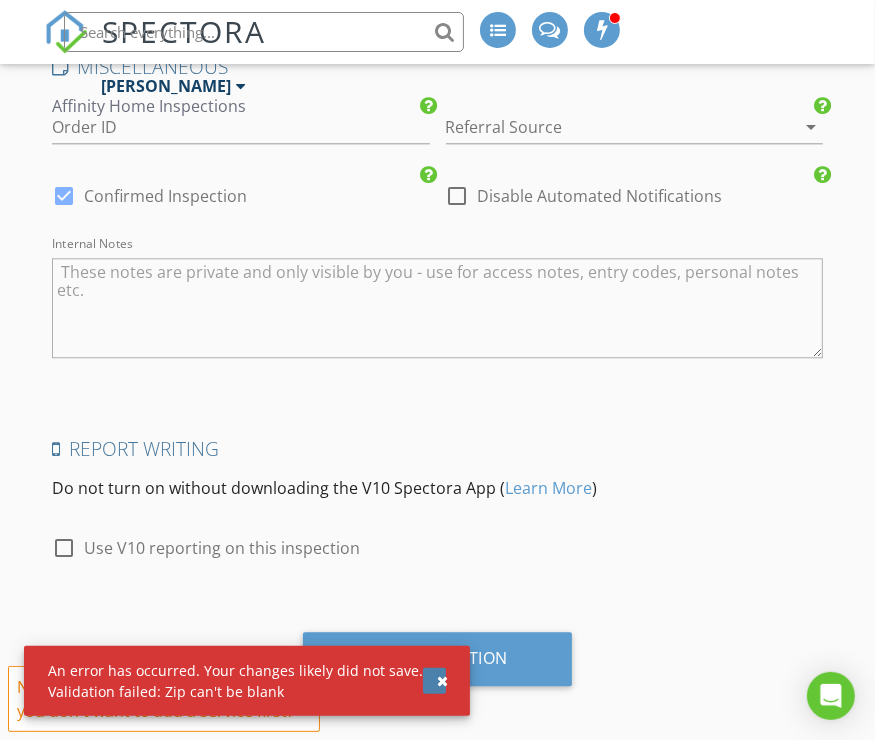 click at bounding box center [442, 681] 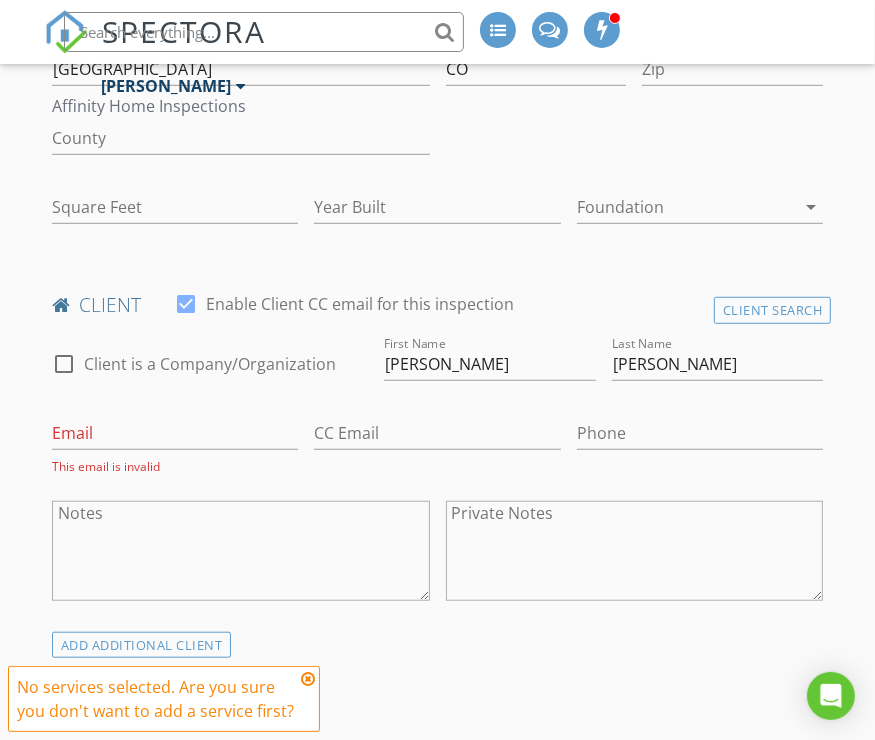 scroll, scrollTop: 235, scrollLeft: 0, axis: vertical 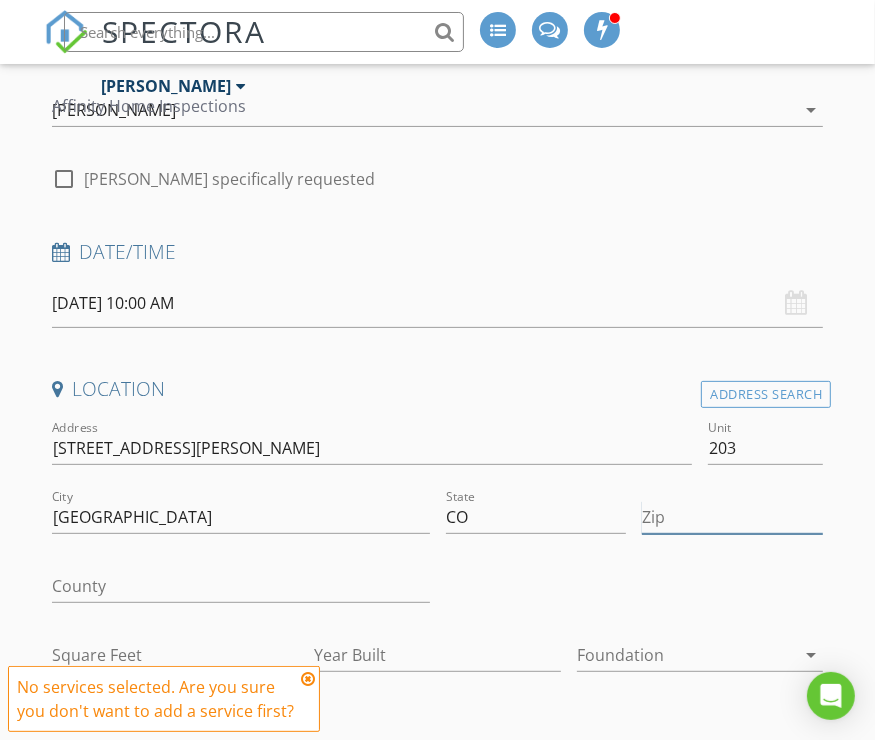 click on "Zip" at bounding box center [732, 517] 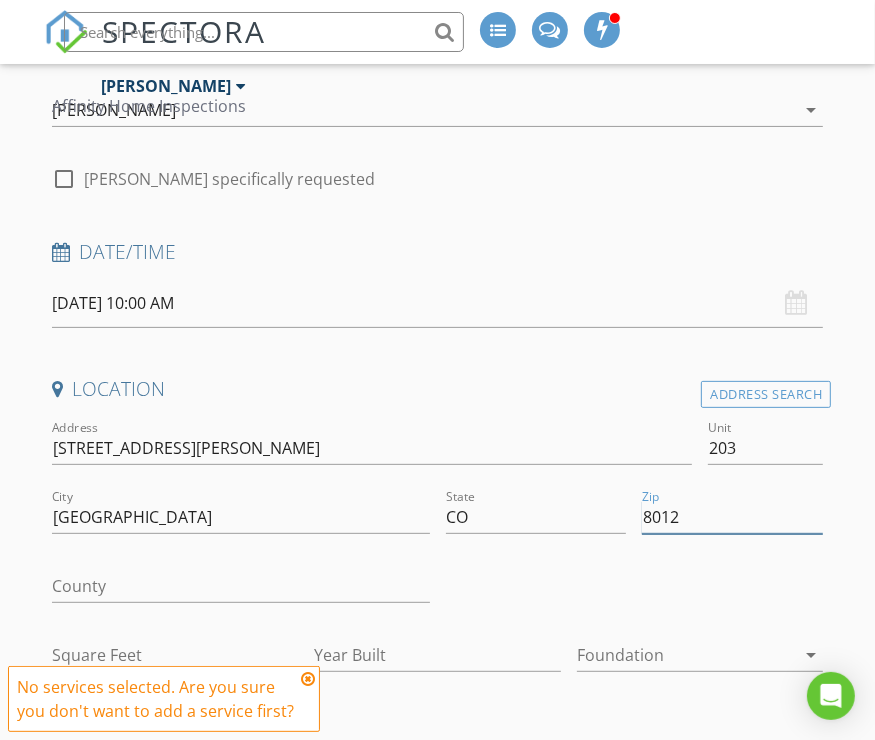 type on "80126" 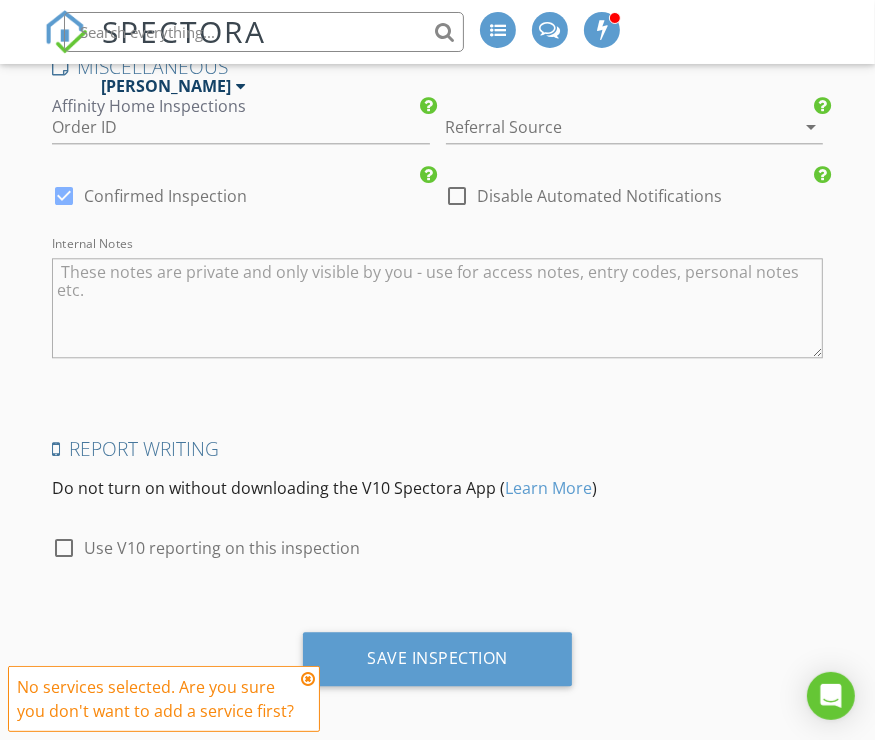 type on "1165" 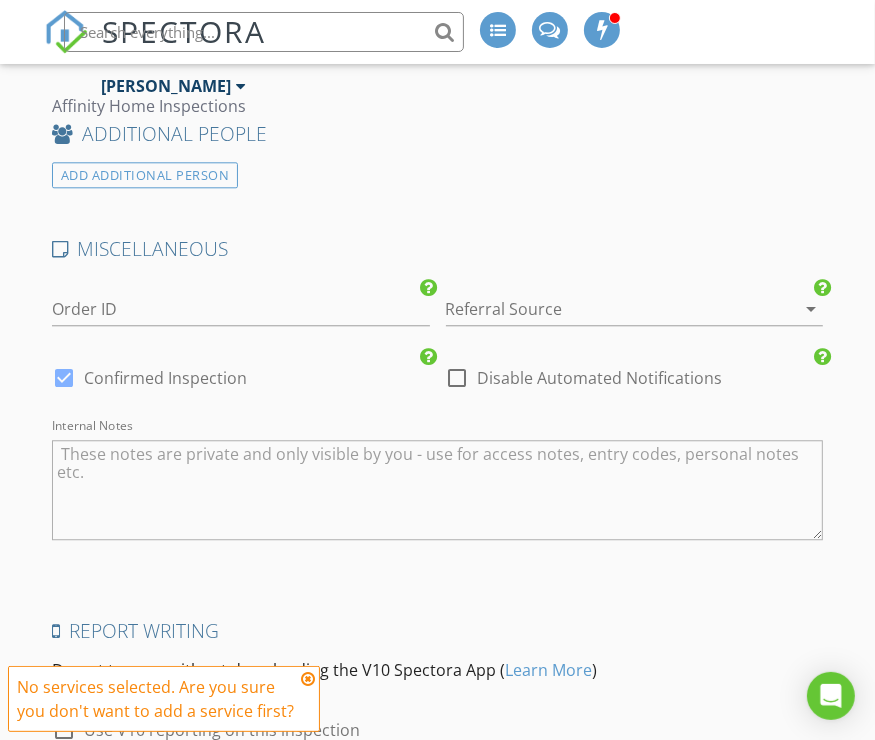 scroll, scrollTop: 2974, scrollLeft: 0, axis: vertical 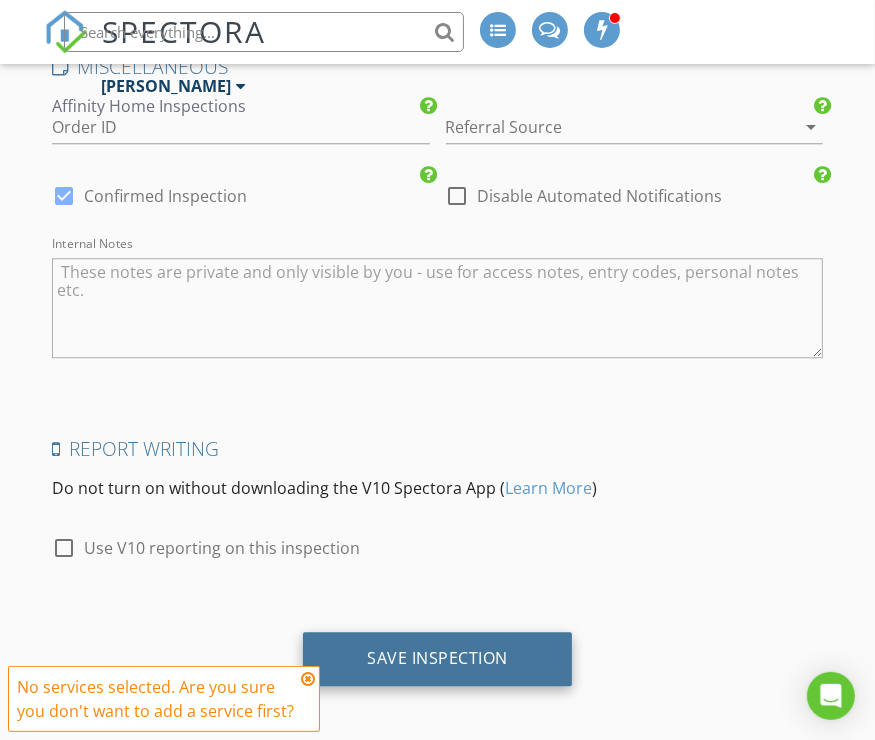 type on "80126" 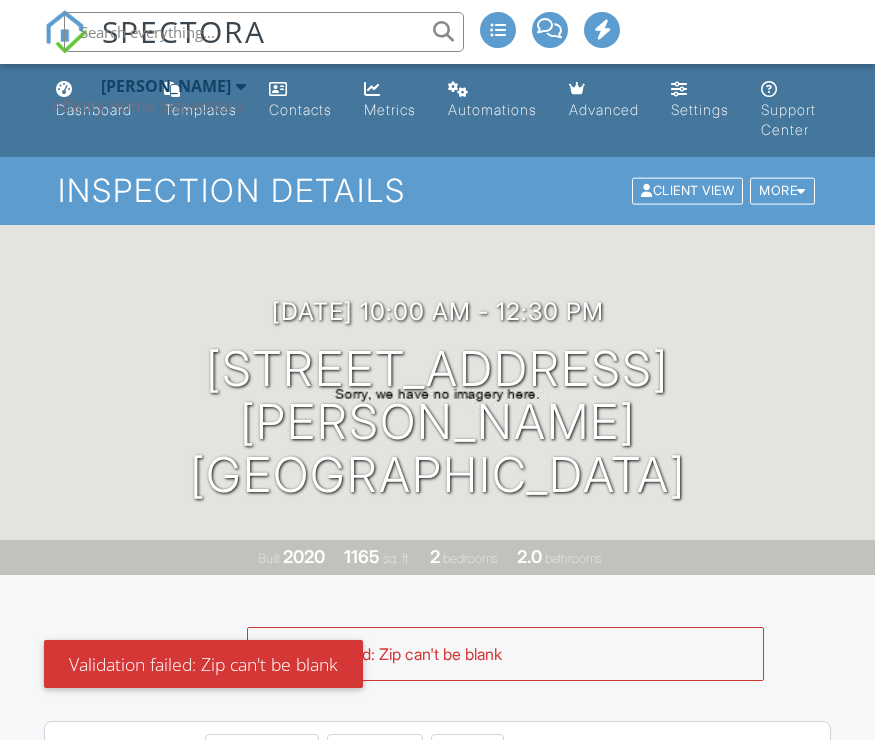 scroll, scrollTop: 0, scrollLeft: 0, axis: both 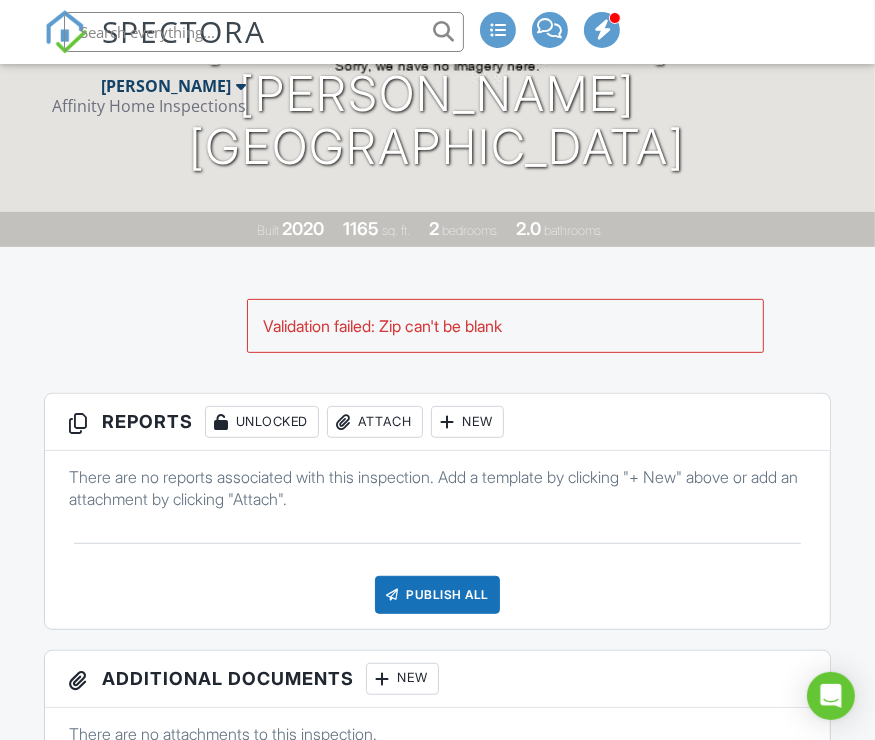 click on "New" at bounding box center (467, 422) 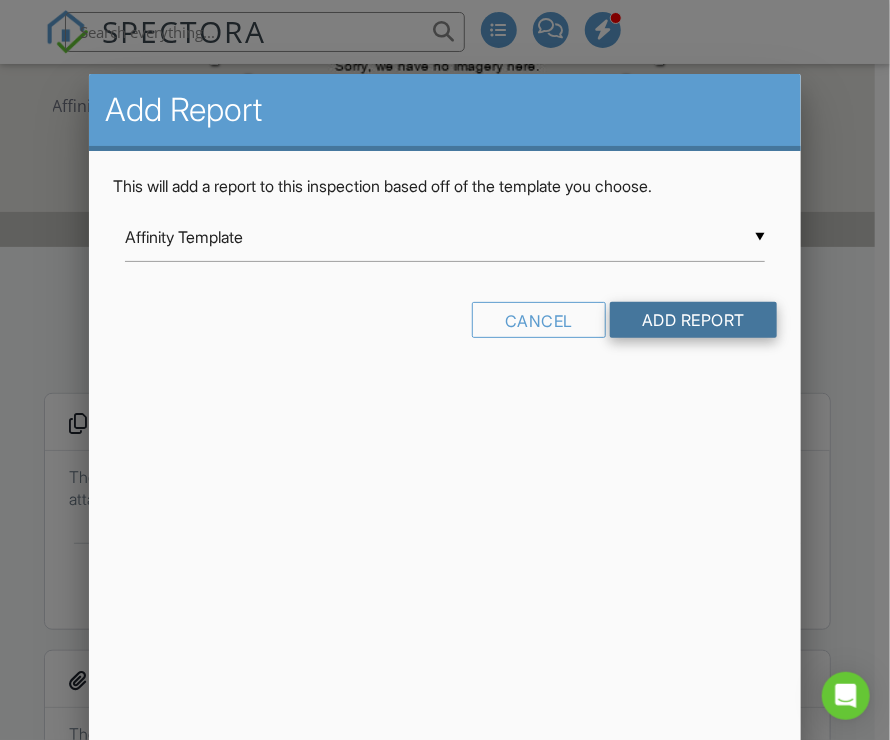 click on "Add Report" at bounding box center [693, 320] 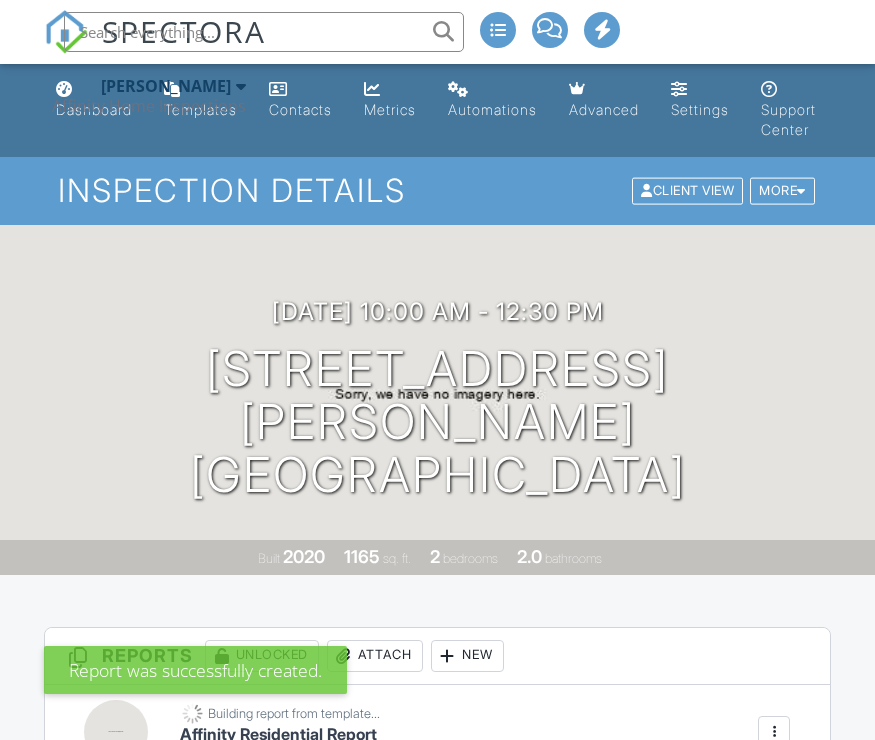 scroll, scrollTop: 0, scrollLeft: 0, axis: both 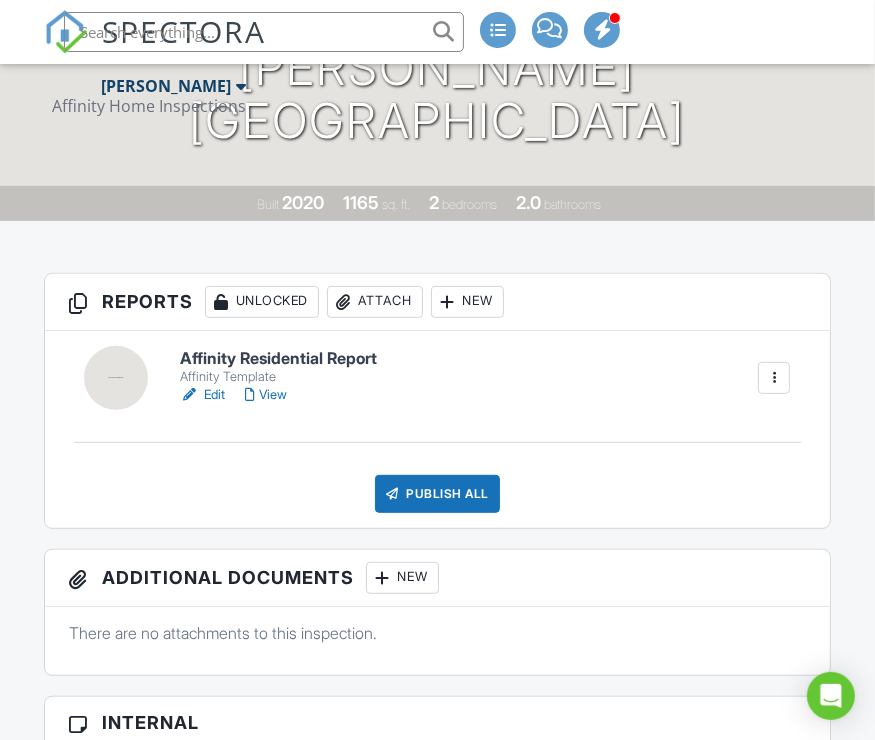 click on "Edit" at bounding box center (202, 395) 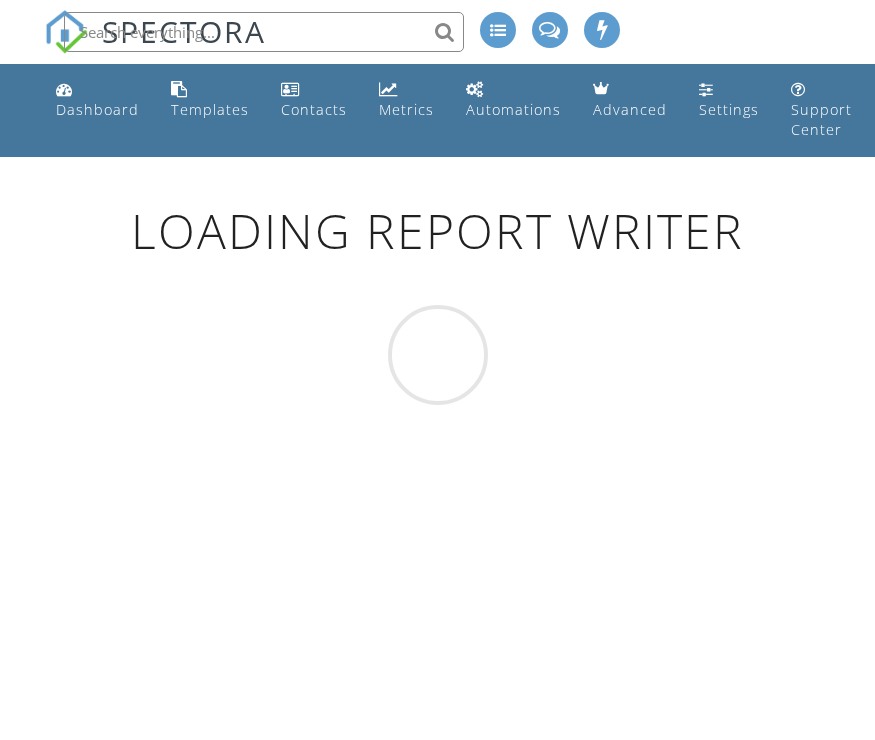 scroll, scrollTop: 0, scrollLeft: 0, axis: both 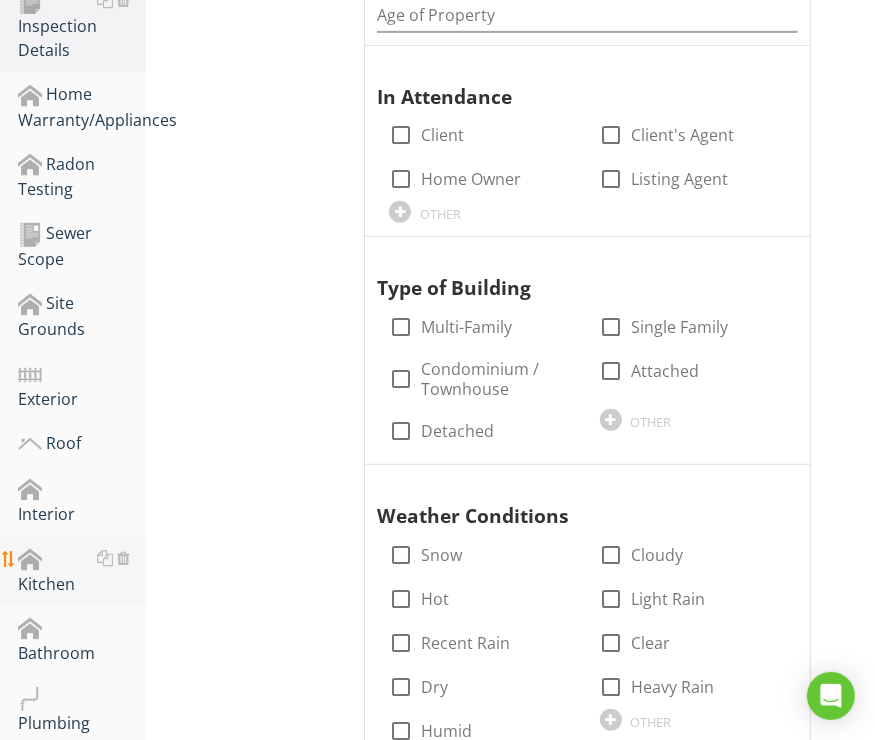 click on "Kitchen" at bounding box center (82, 571) 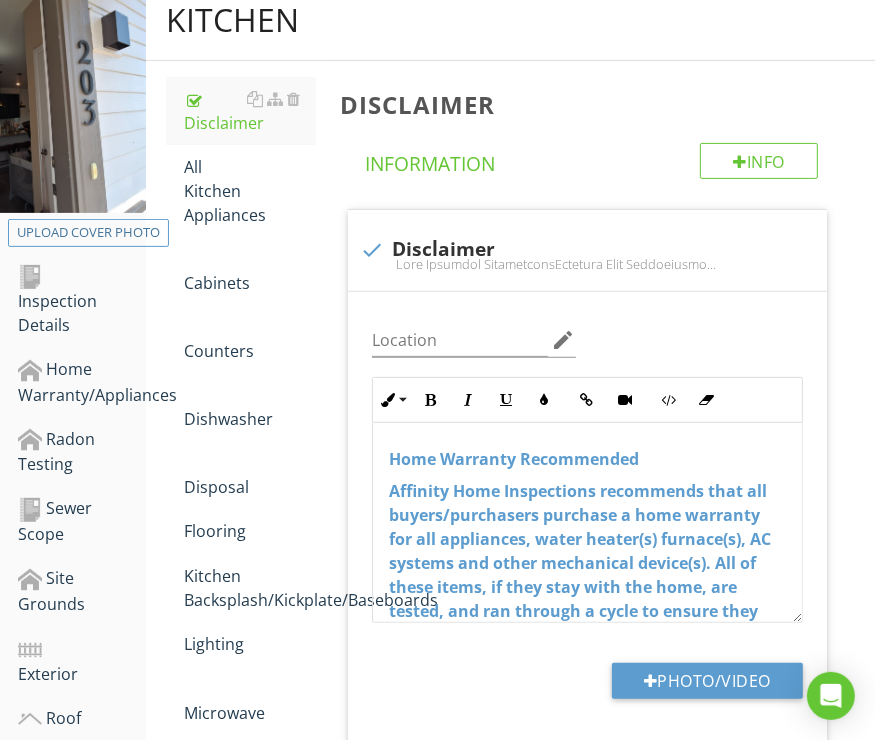scroll, scrollTop: 288, scrollLeft: 0, axis: vertical 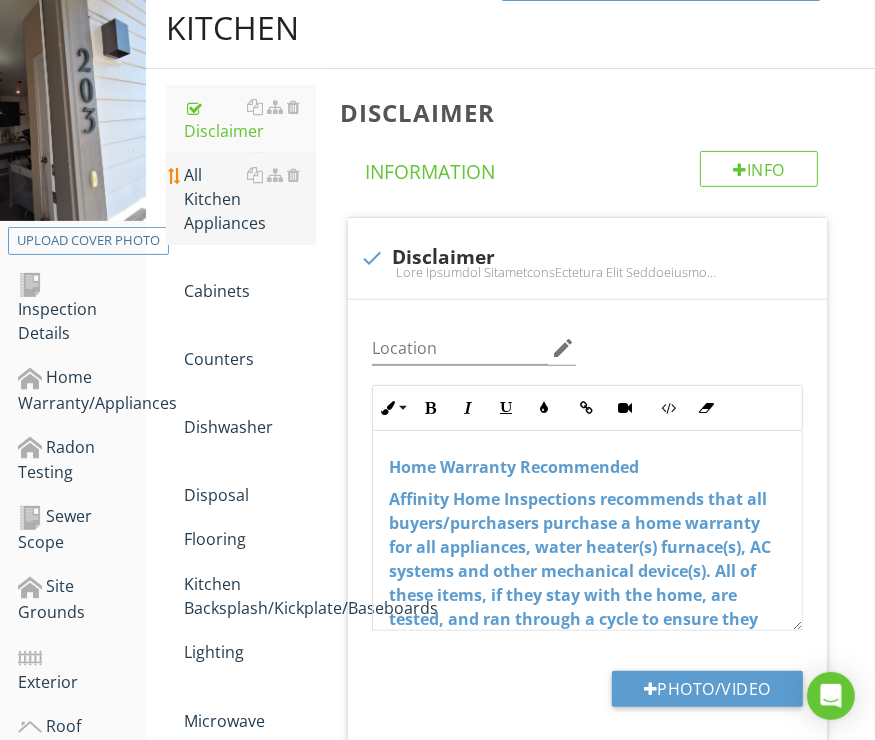 click on "All Kitchen Appliances" at bounding box center (250, 199) 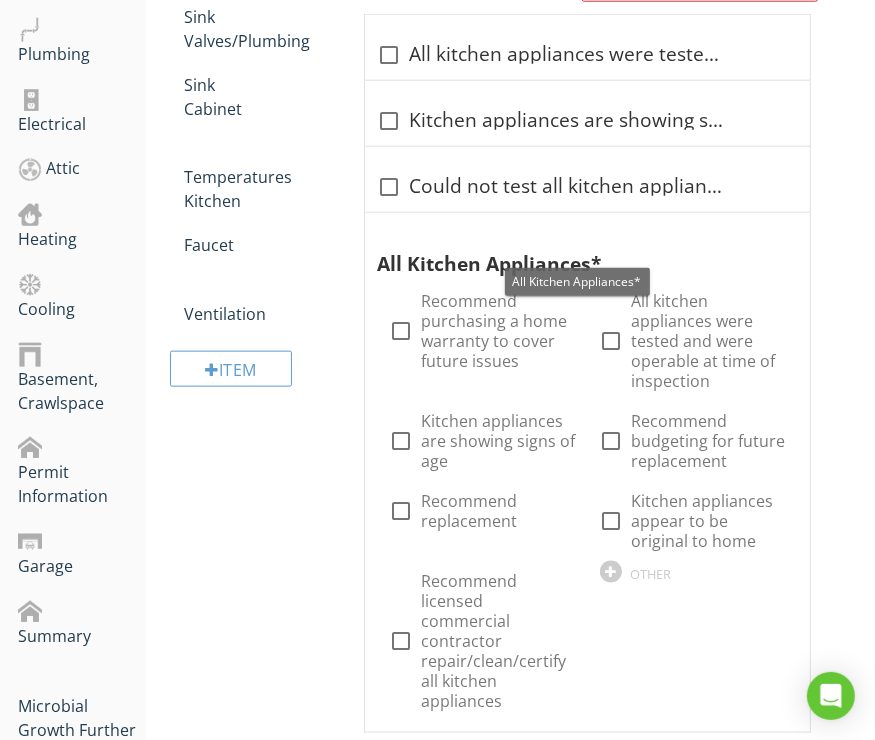 scroll, scrollTop: 1242, scrollLeft: 0, axis: vertical 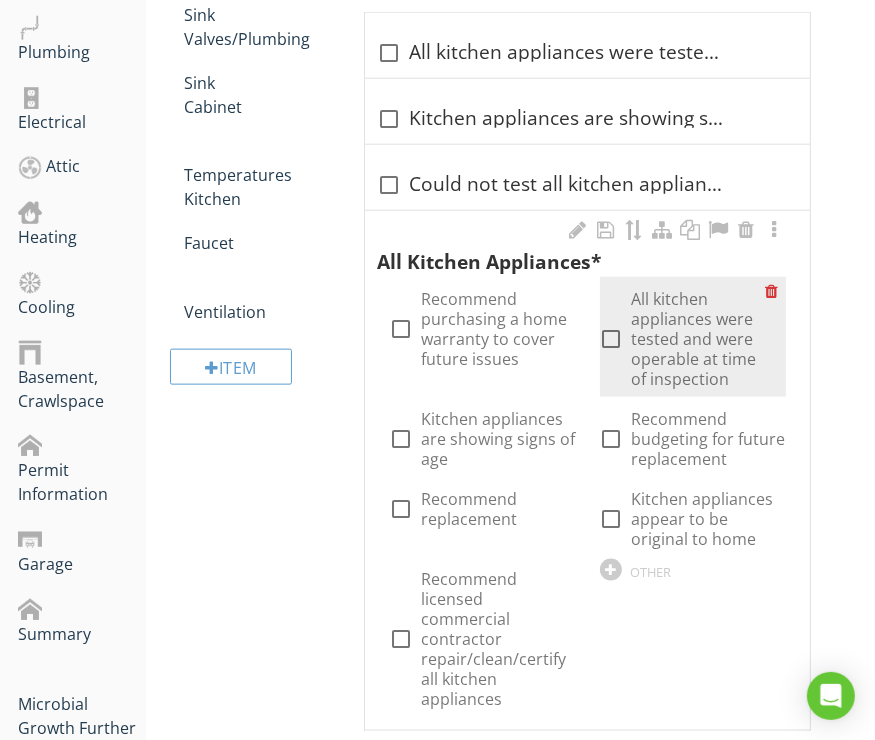 click on "All kitchen appliances were tested and were operable at time of inspection" at bounding box center (698, 339) 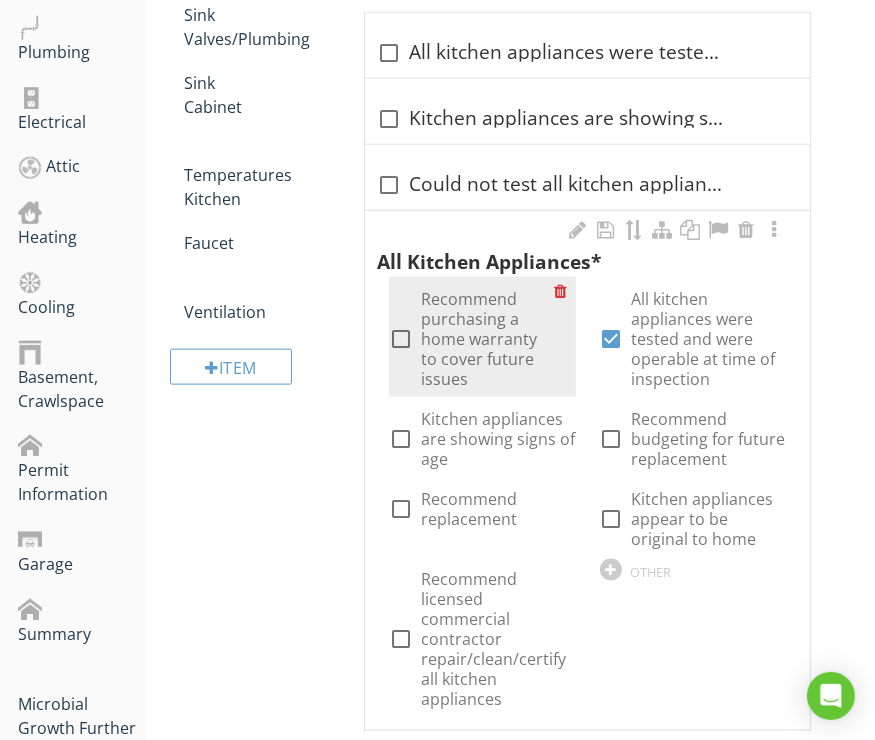 click on "Recommend purchasing a home warranty to cover future issues" at bounding box center (487, 339) 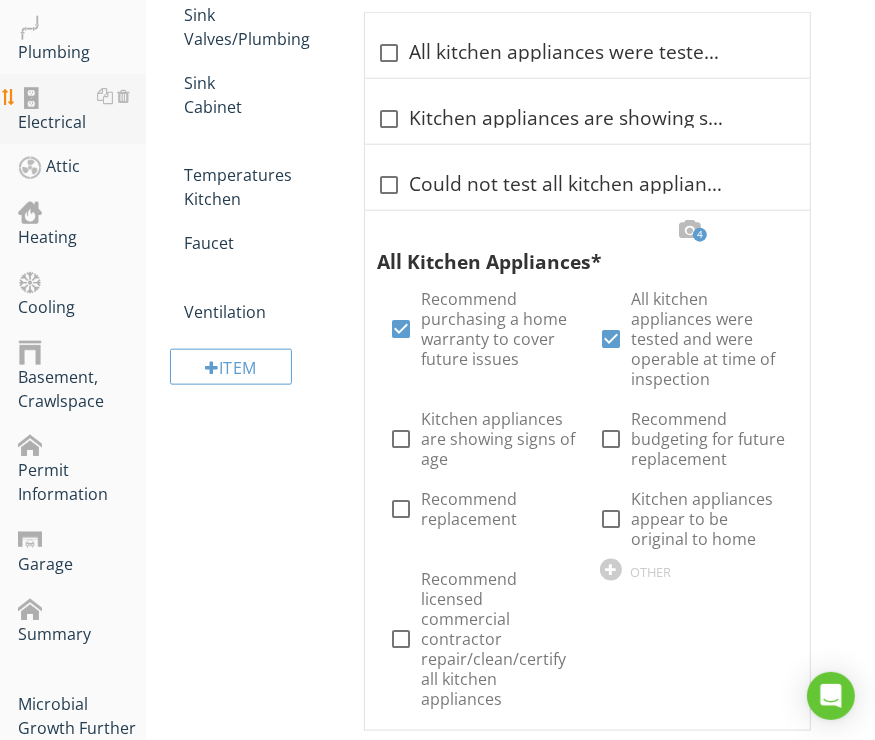 click on "Electrical" at bounding box center (82, 109) 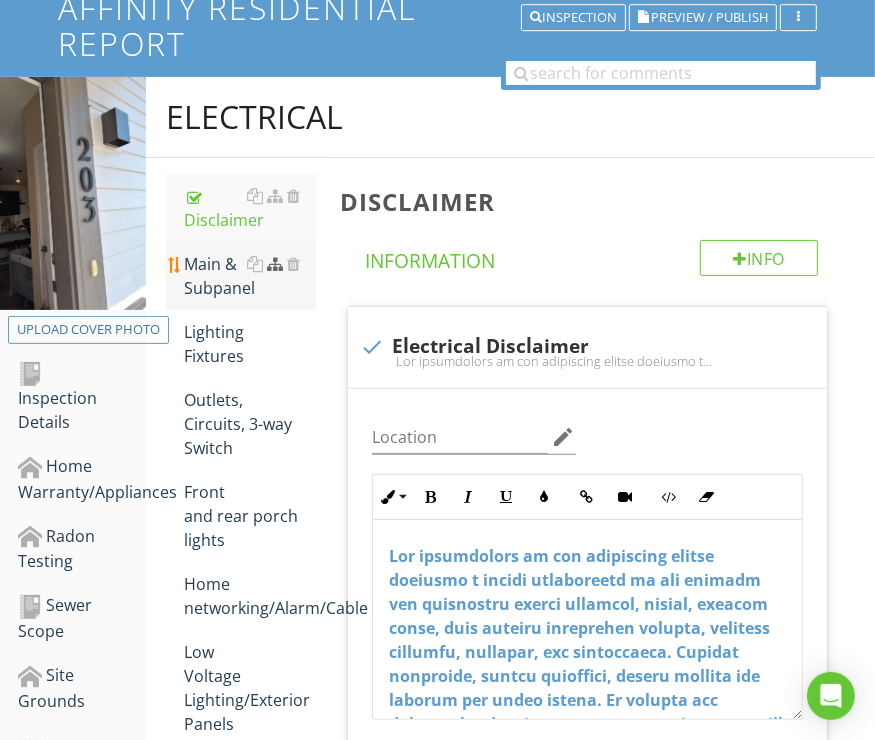 scroll, scrollTop: 200, scrollLeft: 0, axis: vertical 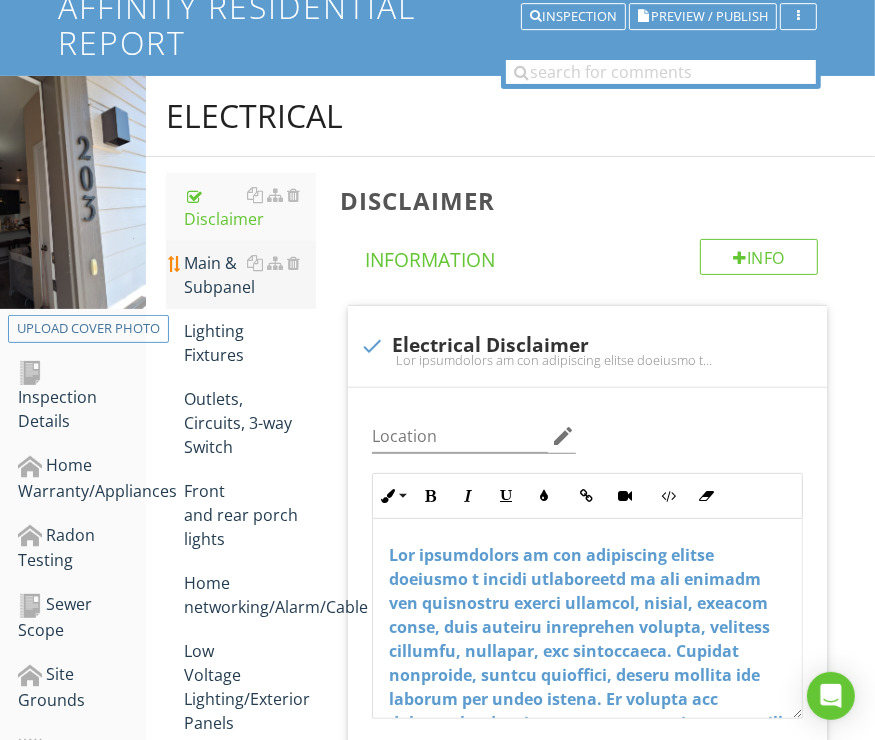 click on "Main & Subpanel" at bounding box center (250, 275) 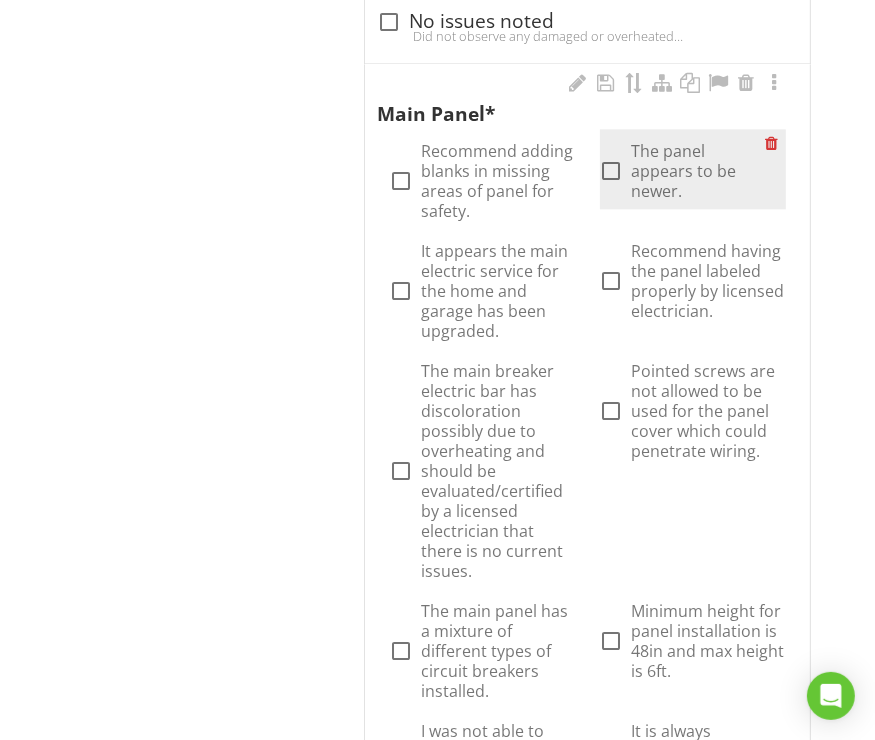 scroll, scrollTop: 2632, scrollLeft: 0, axis: vertical 